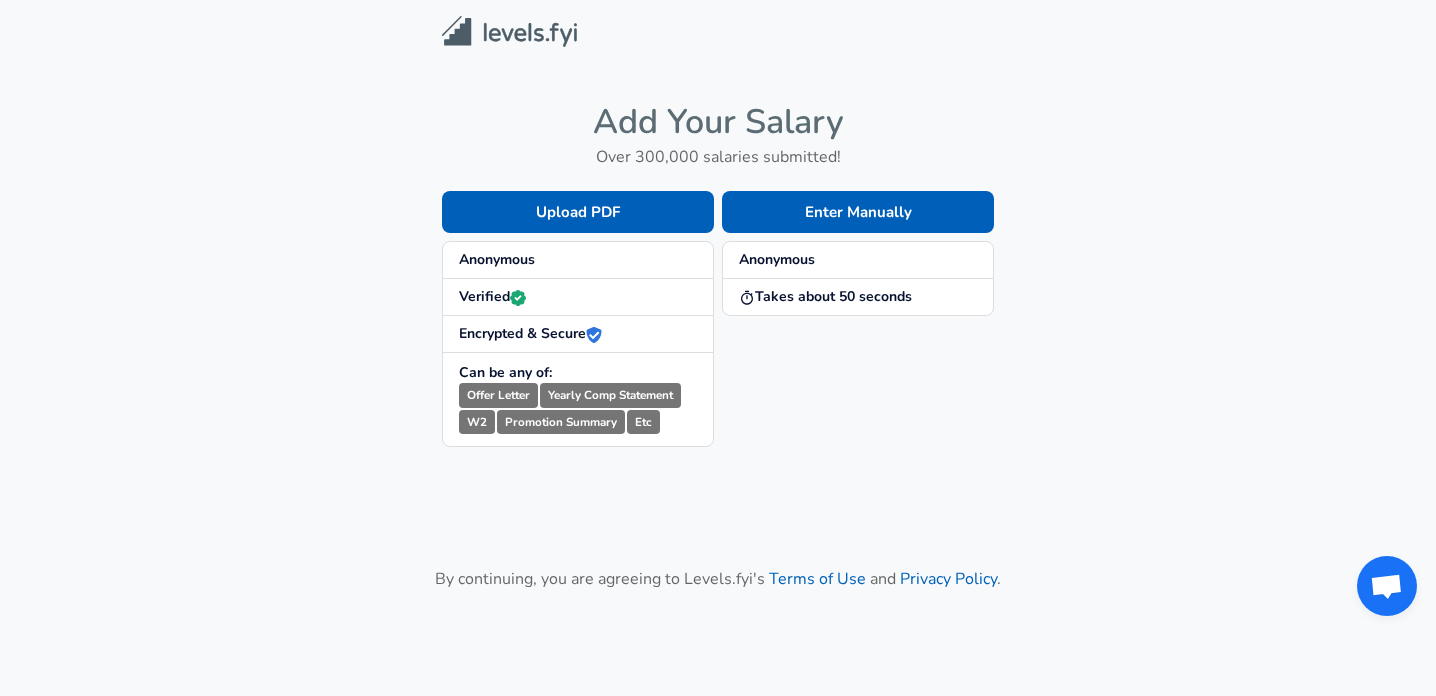 scroll, scrollTop: 0, scrollLeft: 0, axis: both 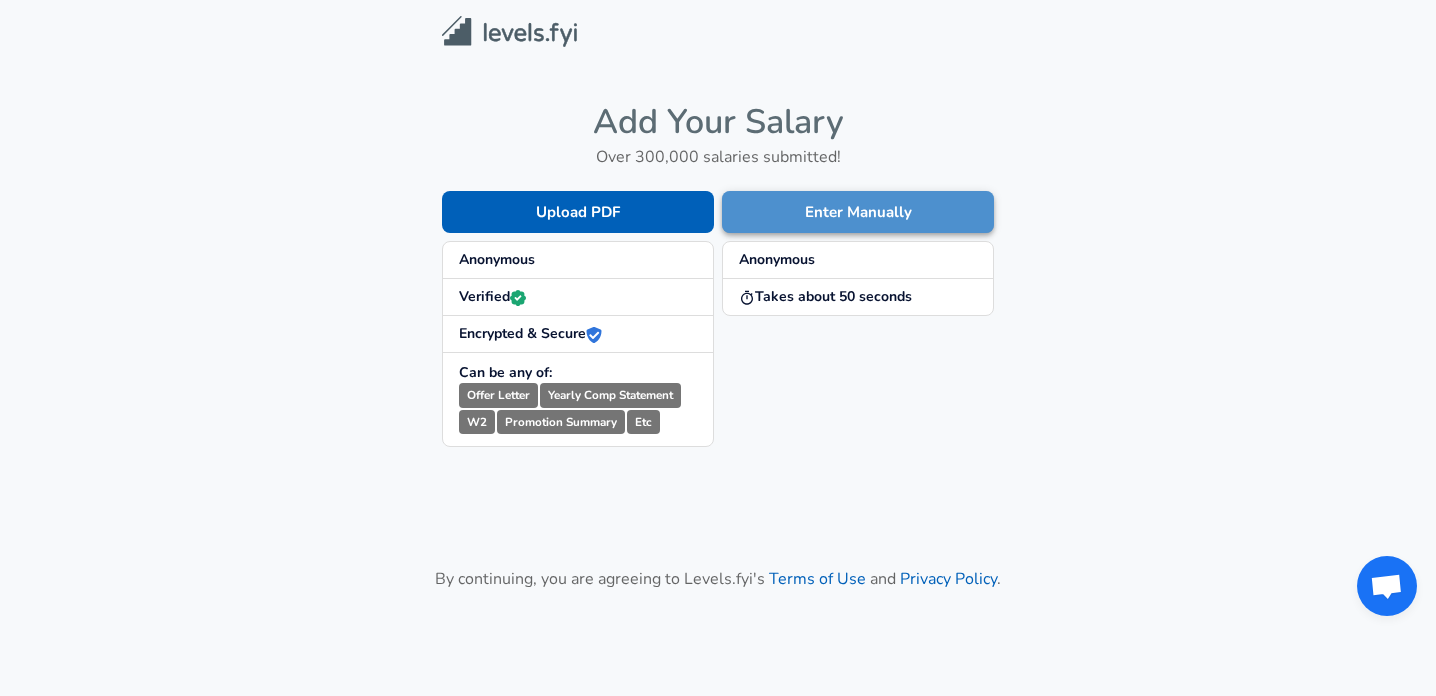 click on "Enter Manually" at bounding box center (858, 212) 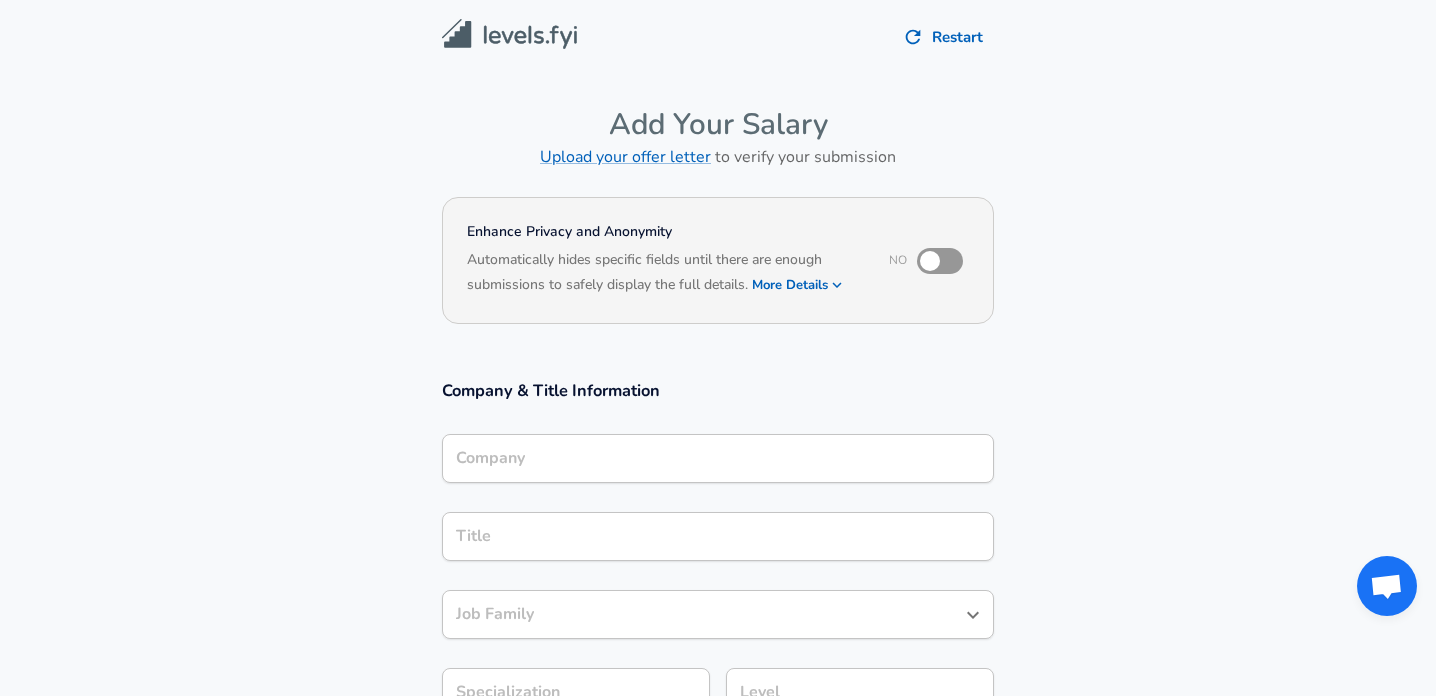 click on "Company" at bounding box center [718, 458] 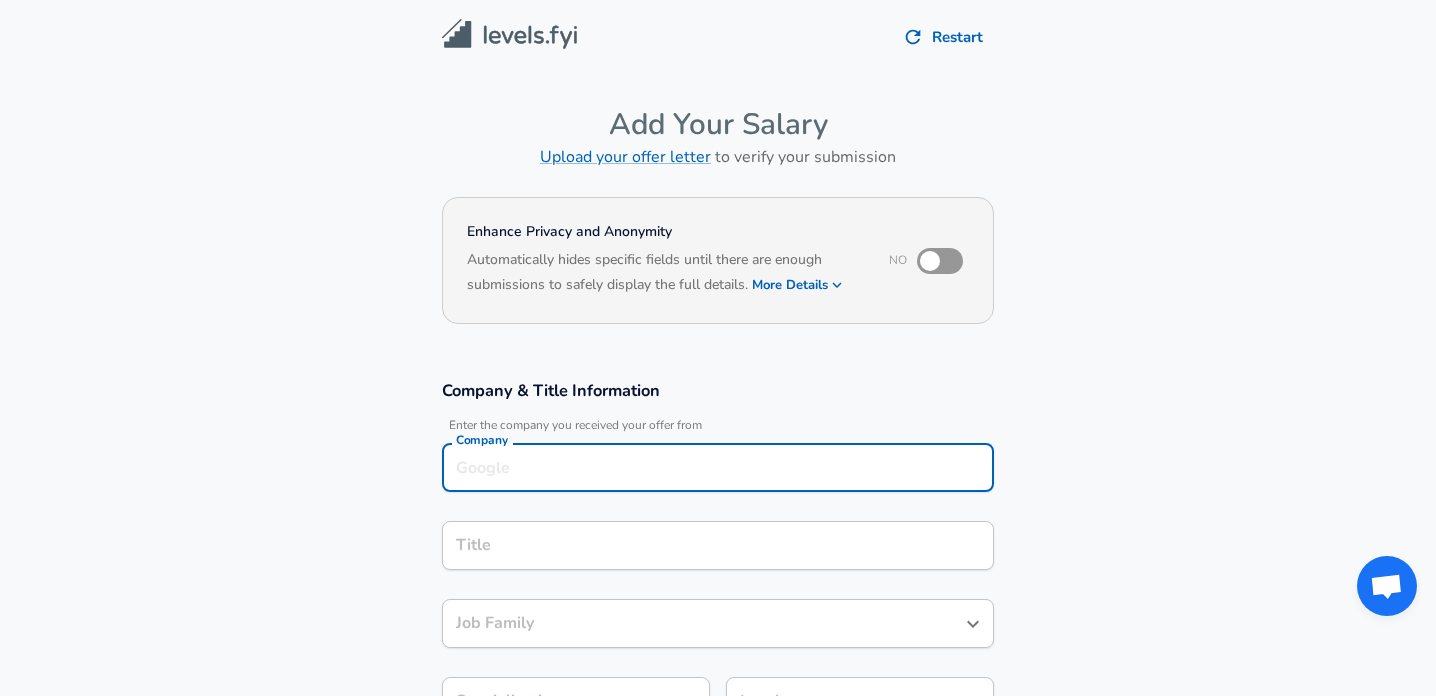 scroll, scrollTop: 20, scrollLeft: 0, axis: vertical 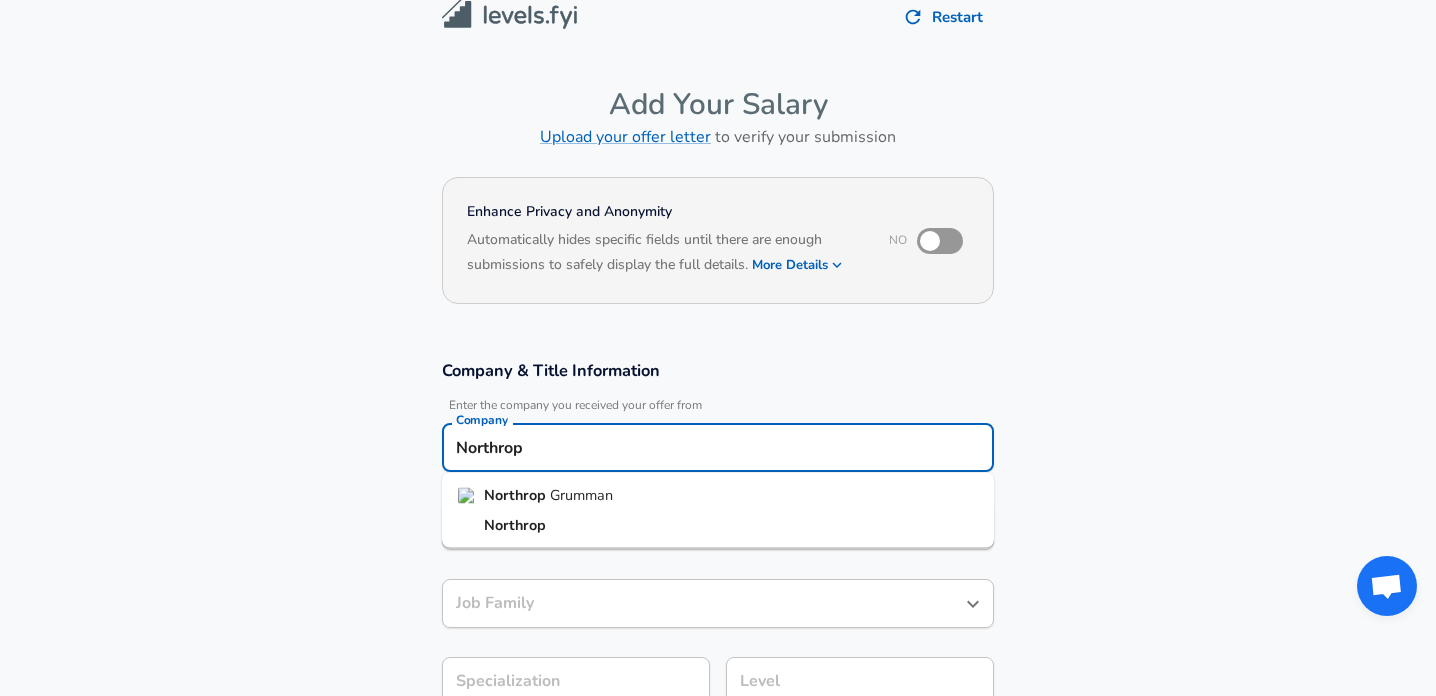 click on "Grumman" at bounding box center (581, 495) 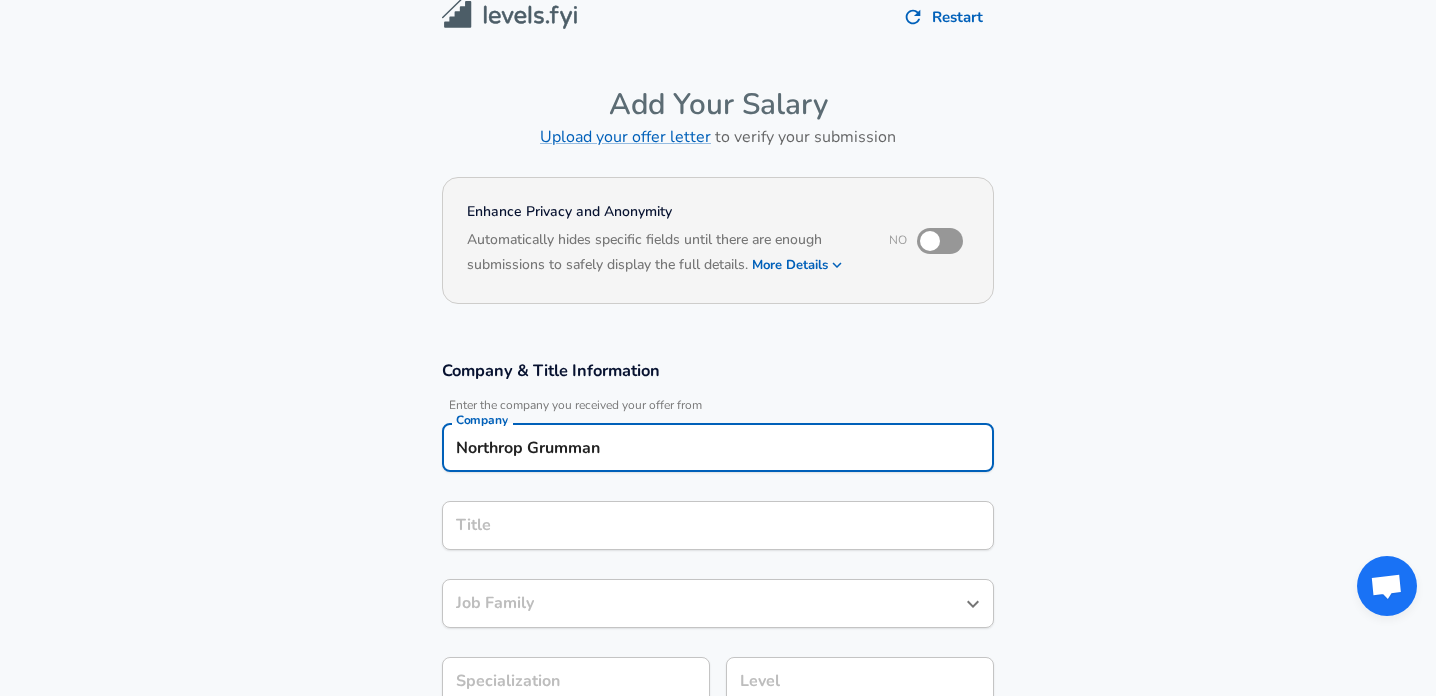 type on "Northrop Grumman" 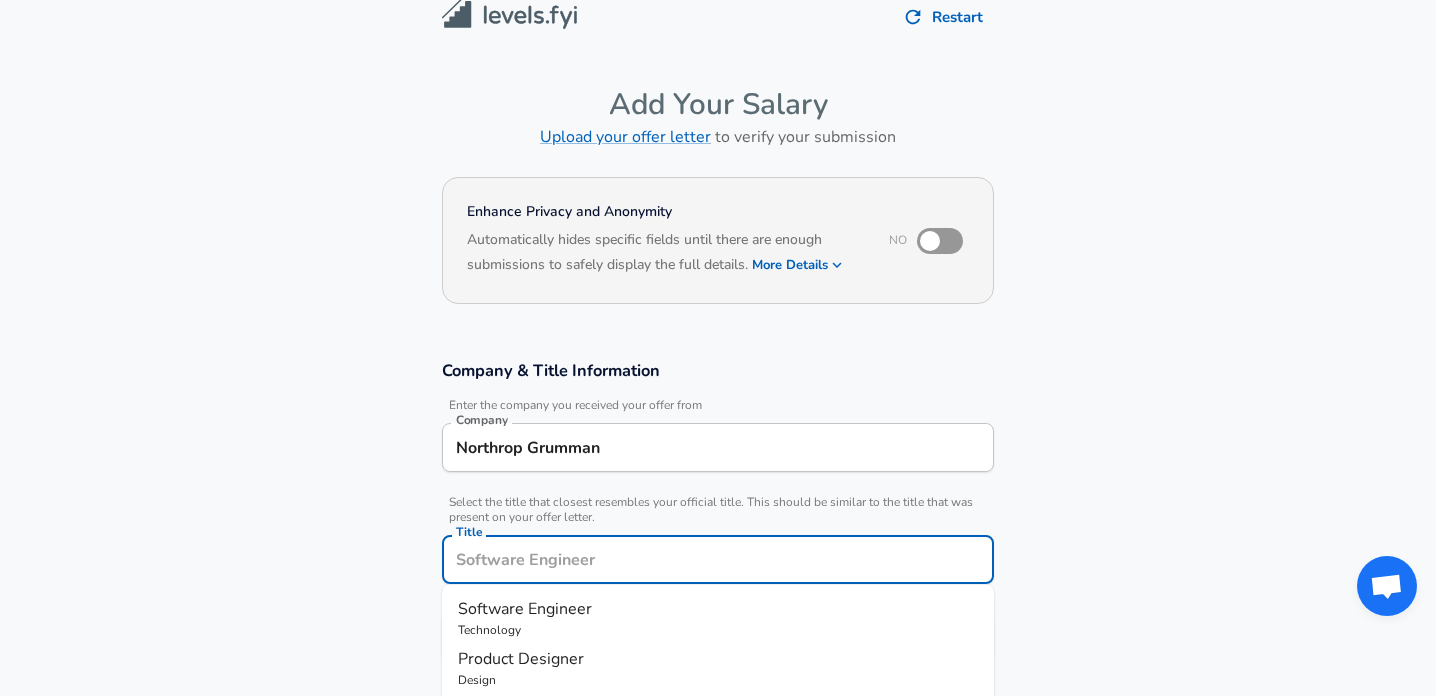 click on "Title" at bounding box center [718, 559] 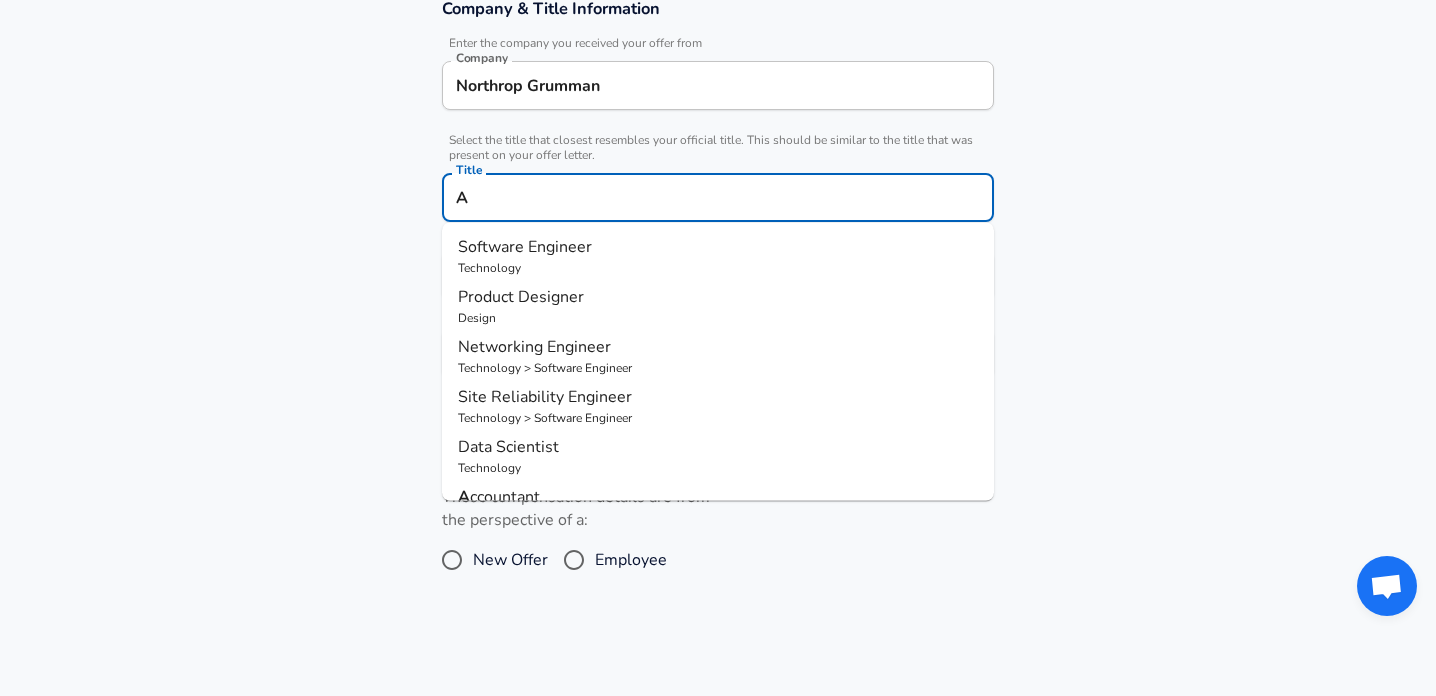 scroll, scrollTop: 388, scrollLeft: 0, axis: vertical 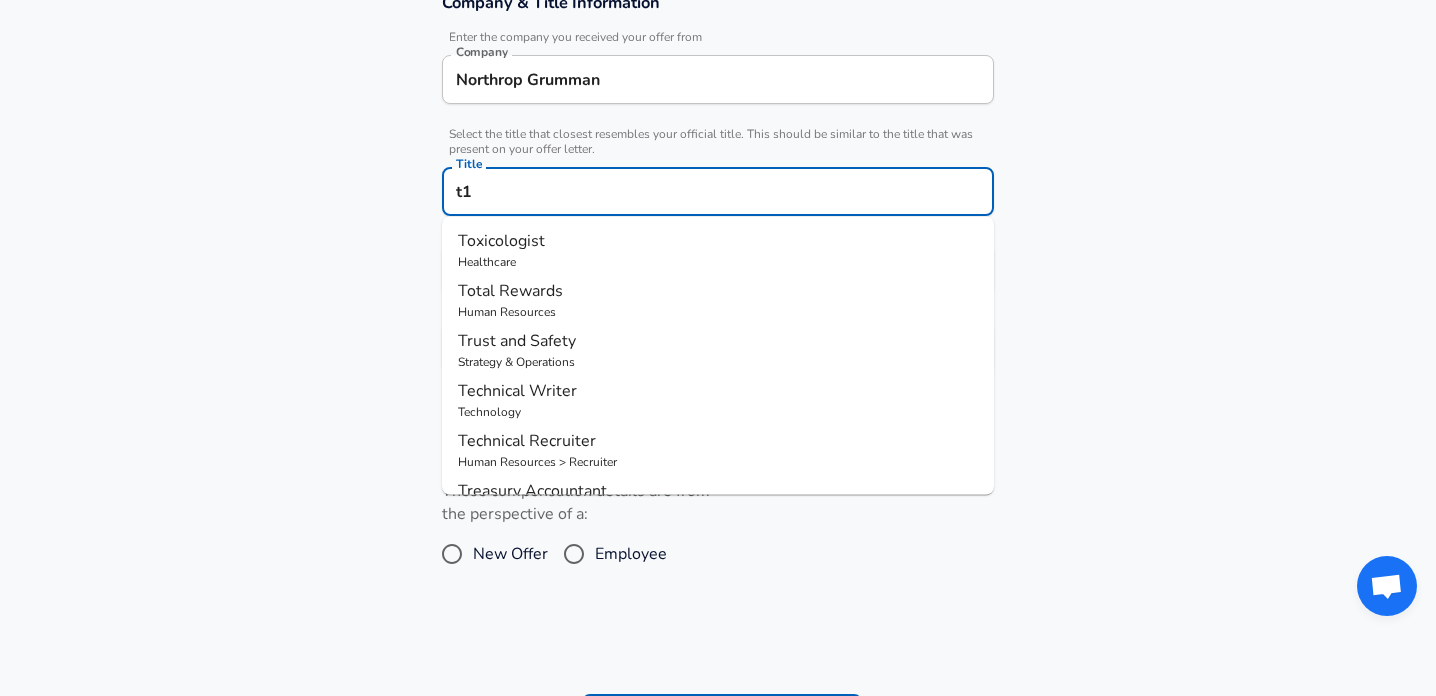 type on "t" 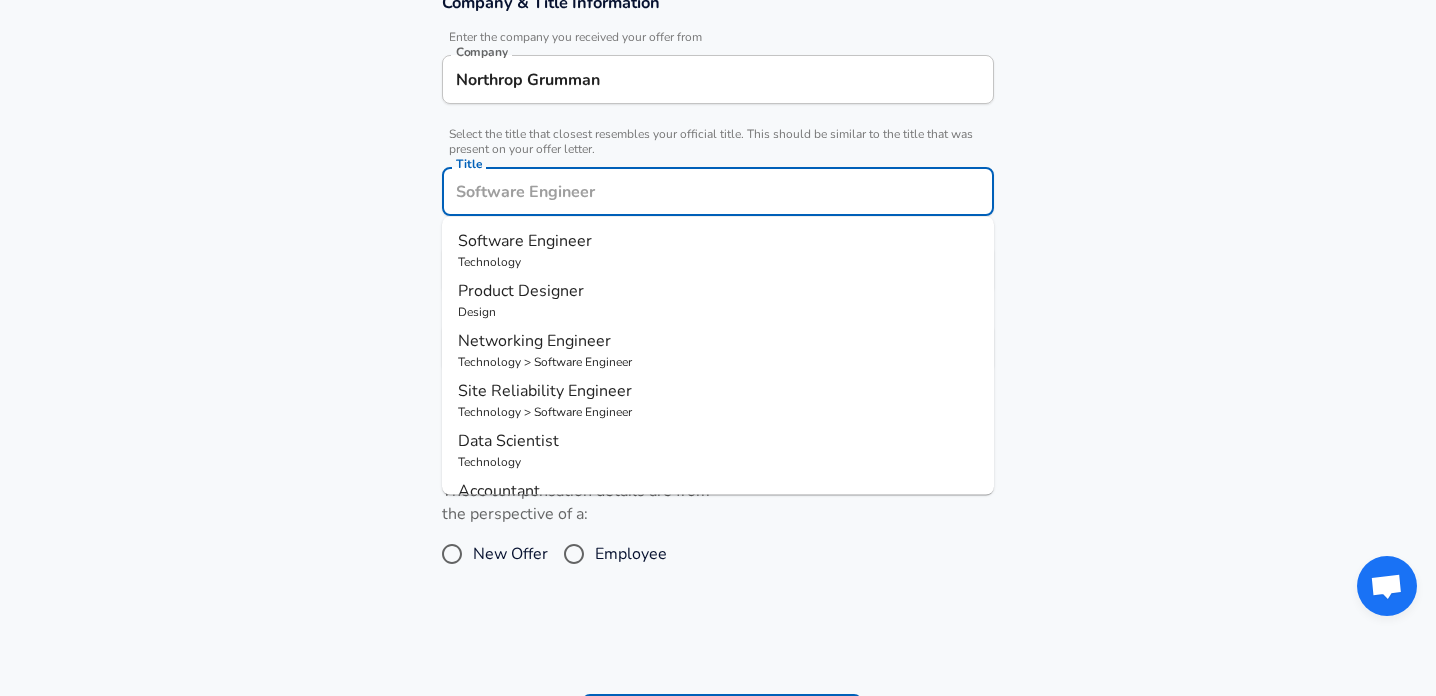type on "s" 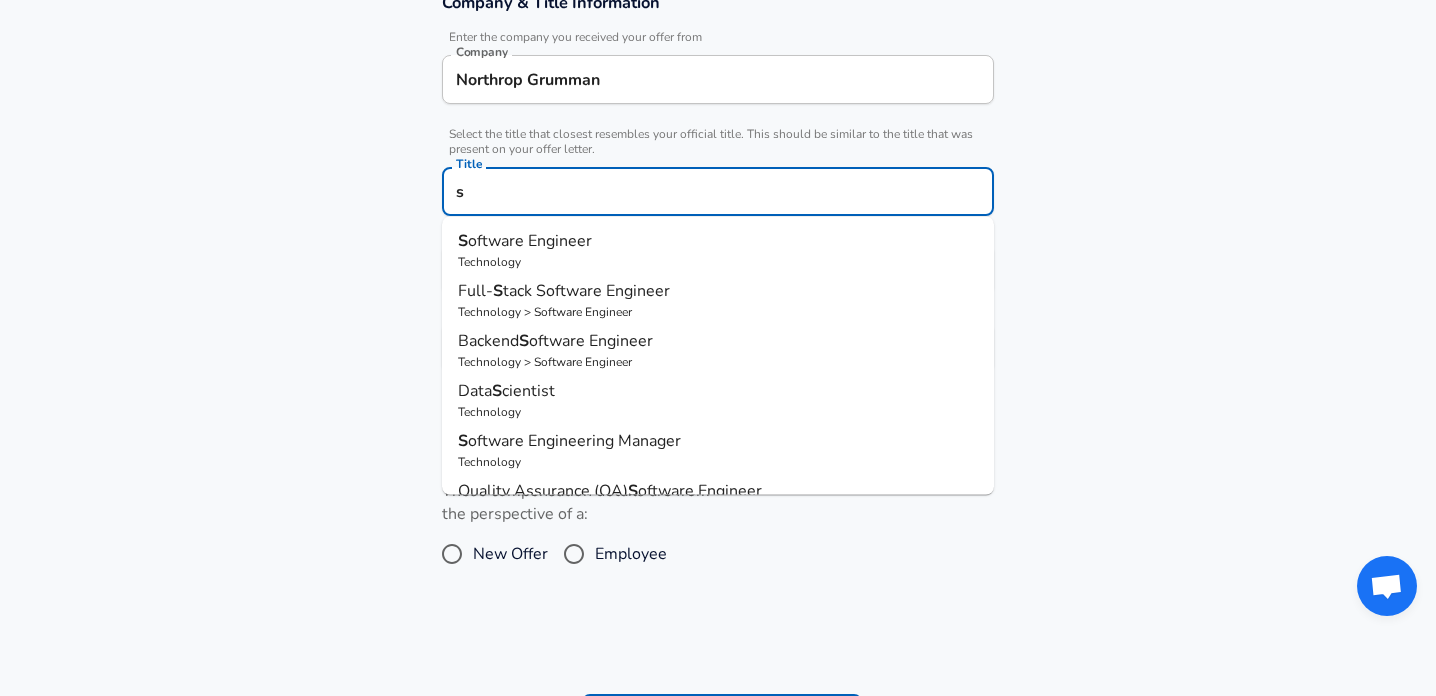 scroll, scrollTop: 246, scrollLeft: 0, axis: vertical 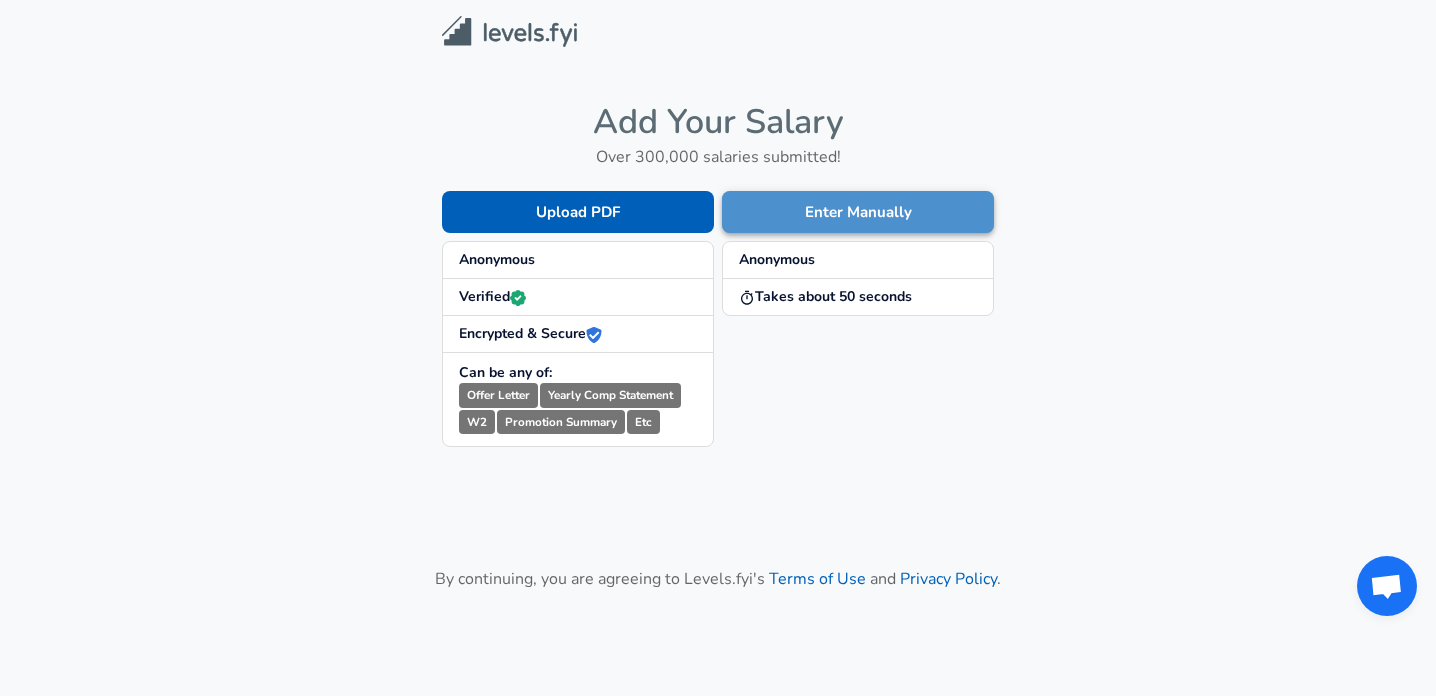 click on "Enter Manually" at bounding box center (858, 212) 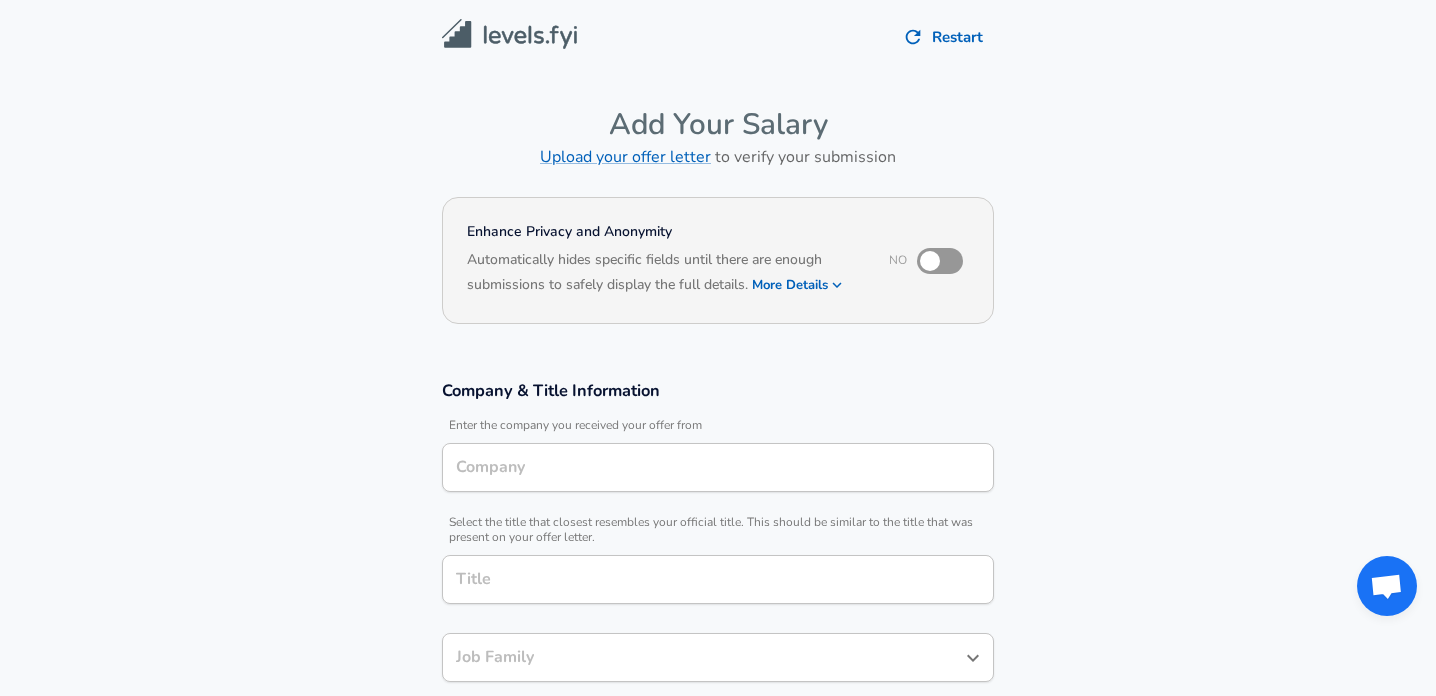 type on "Northrop Grumman" 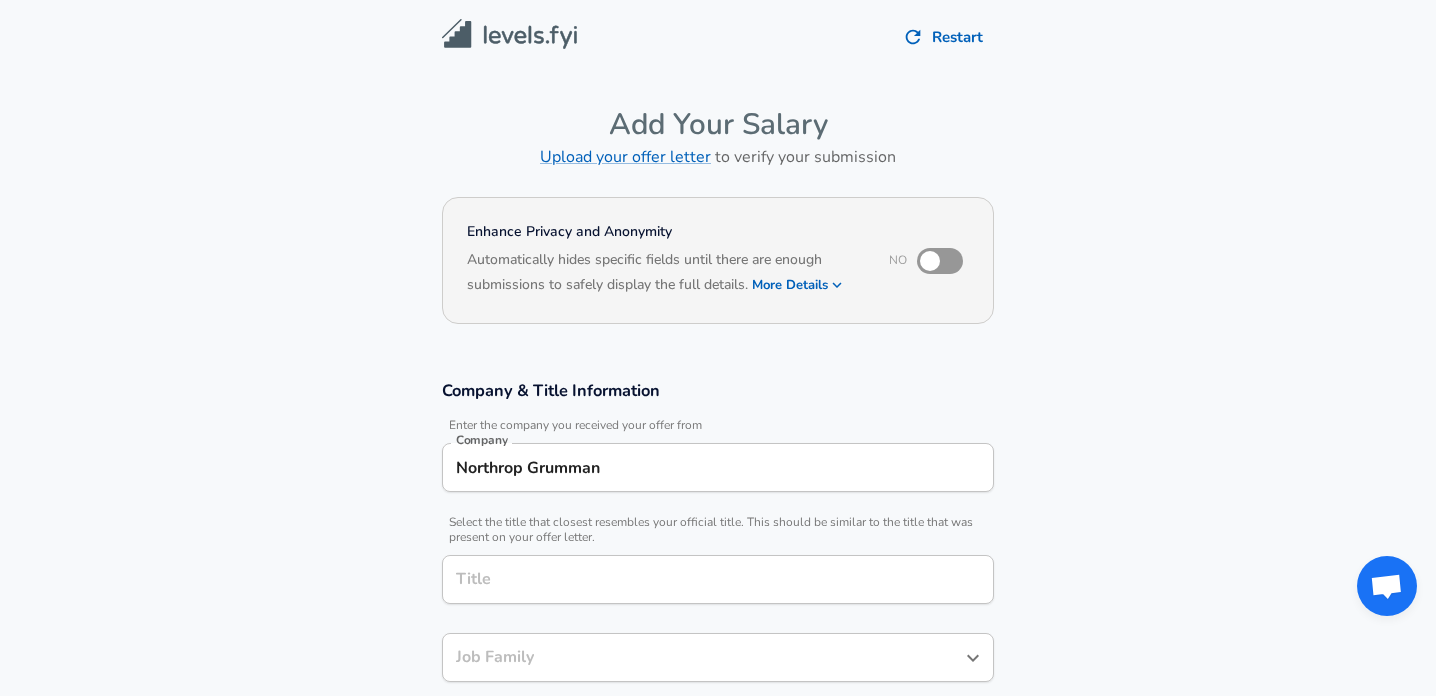 click on "Title Title" at bounding box center (718, 582) 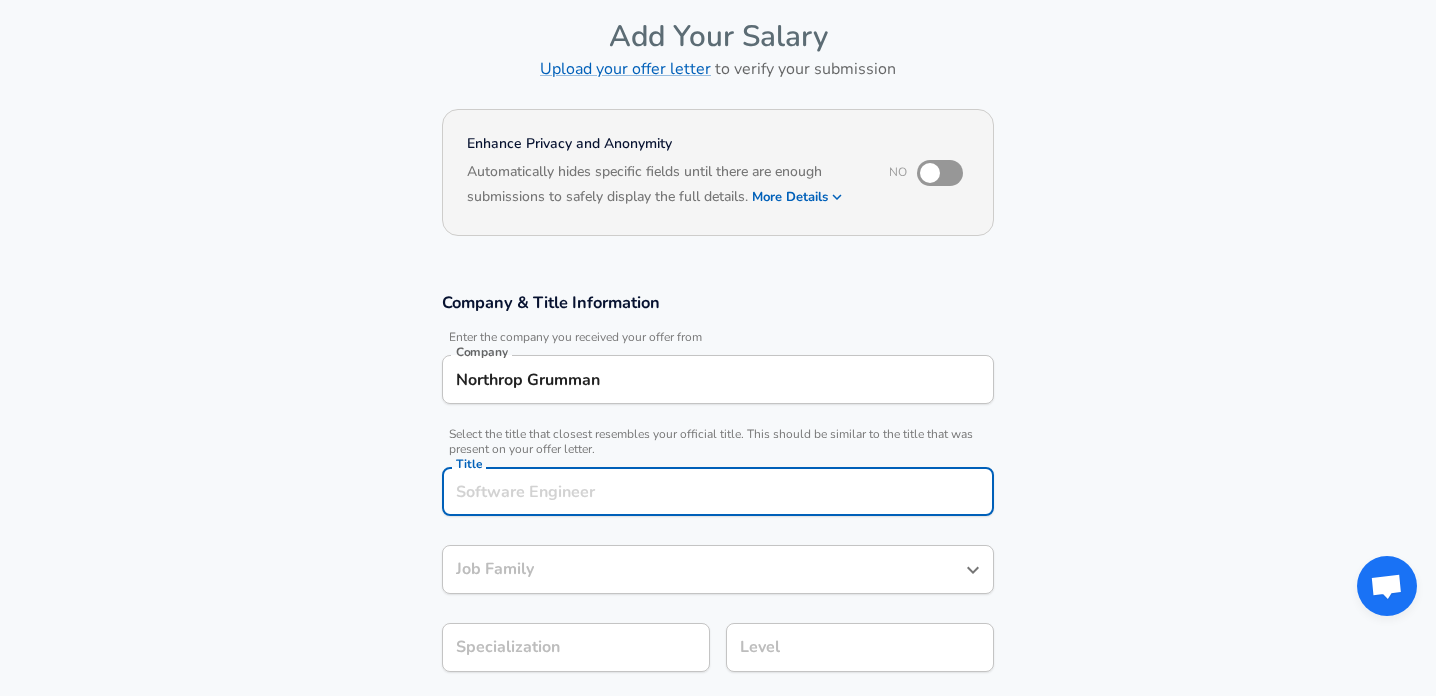 scroll, scrollTop: 115, scrollLeft: 0, axis: vertical 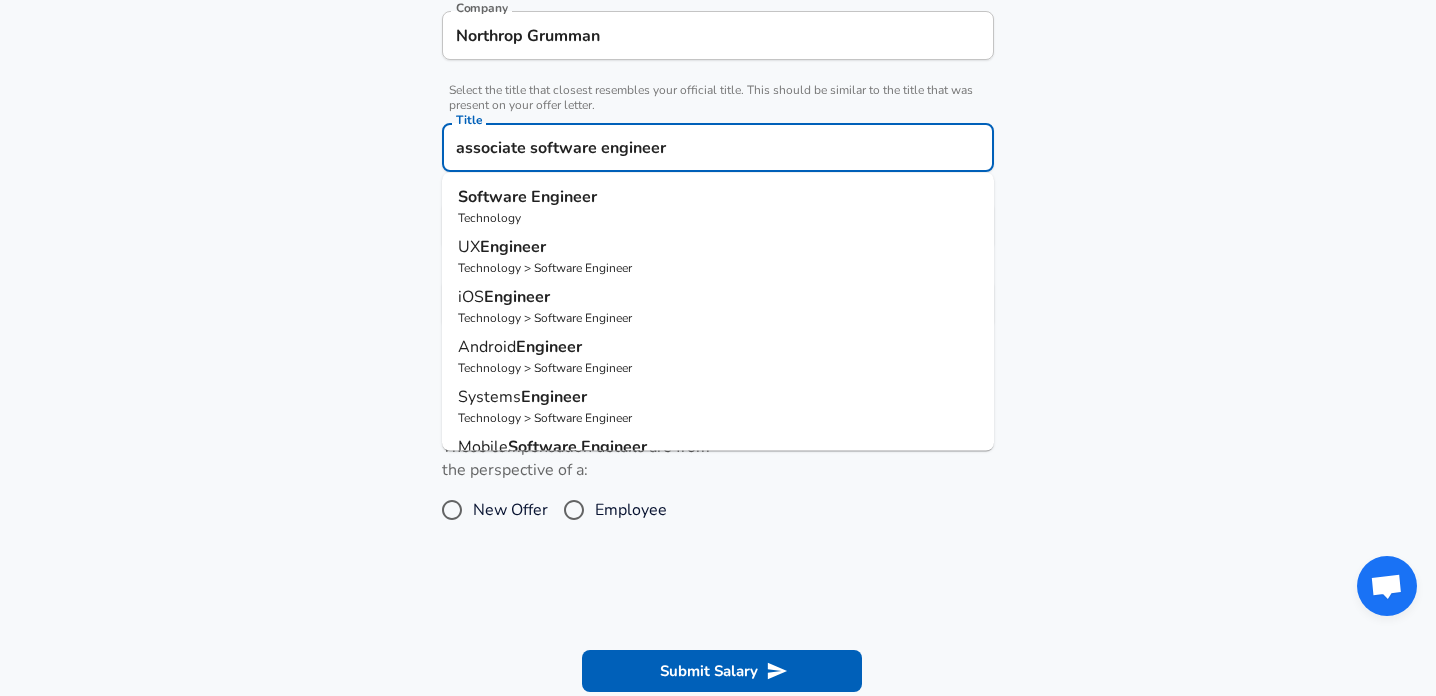 click on "Software     Engineer" at bounding box center (718, 197) 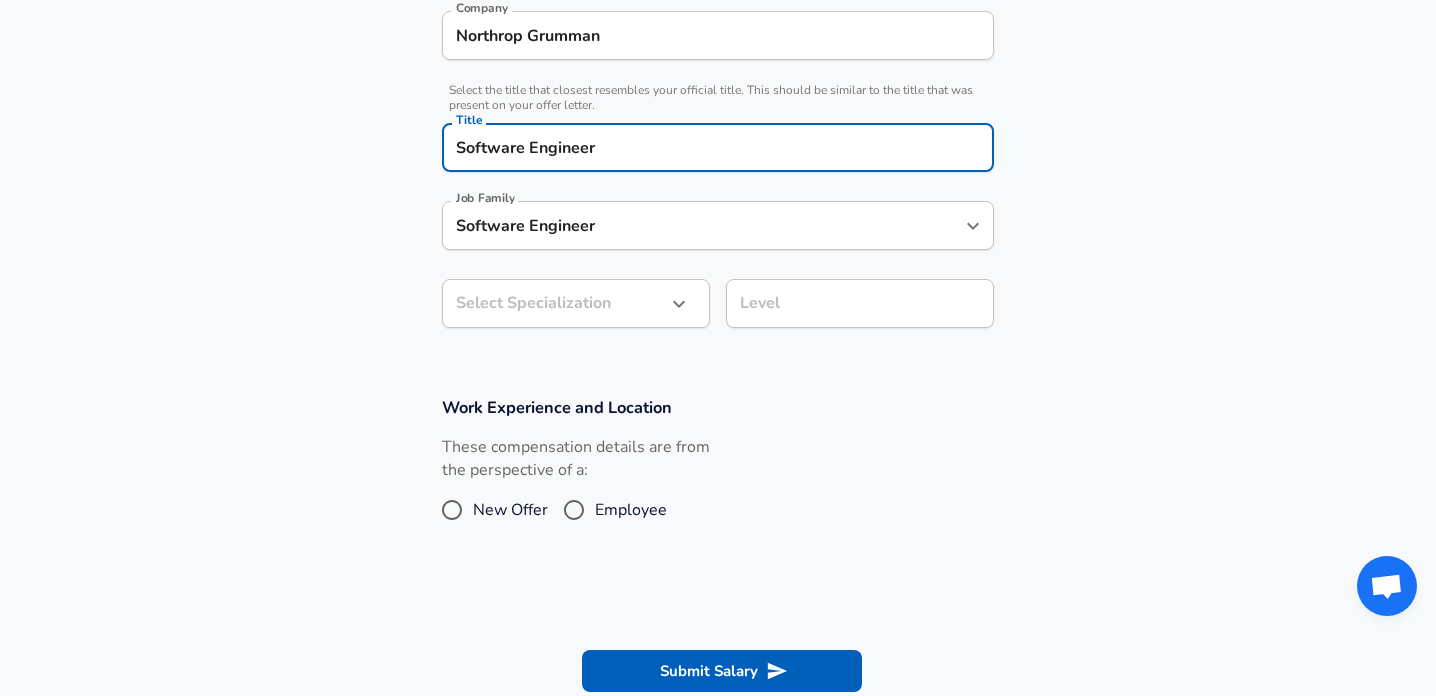 type on "Software Engineer" 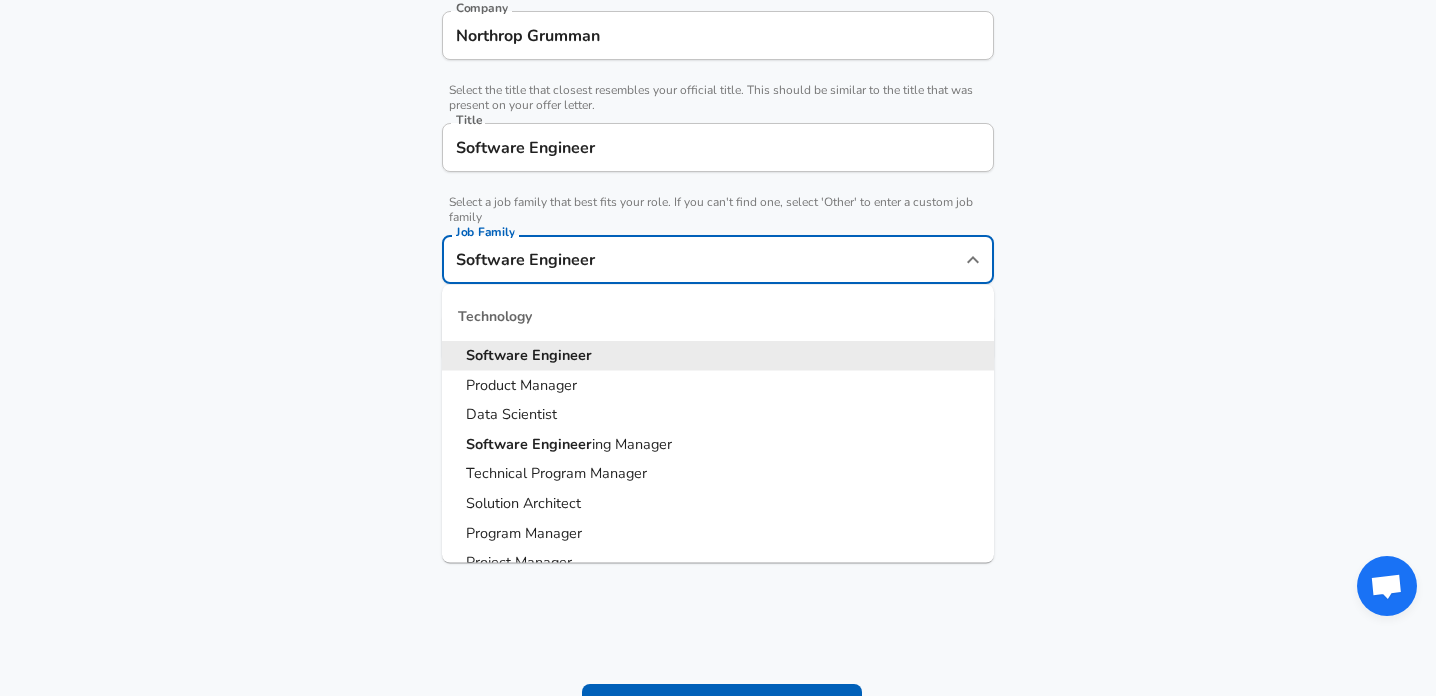 click on "Software Engineer" at bounding box center (703, 259) 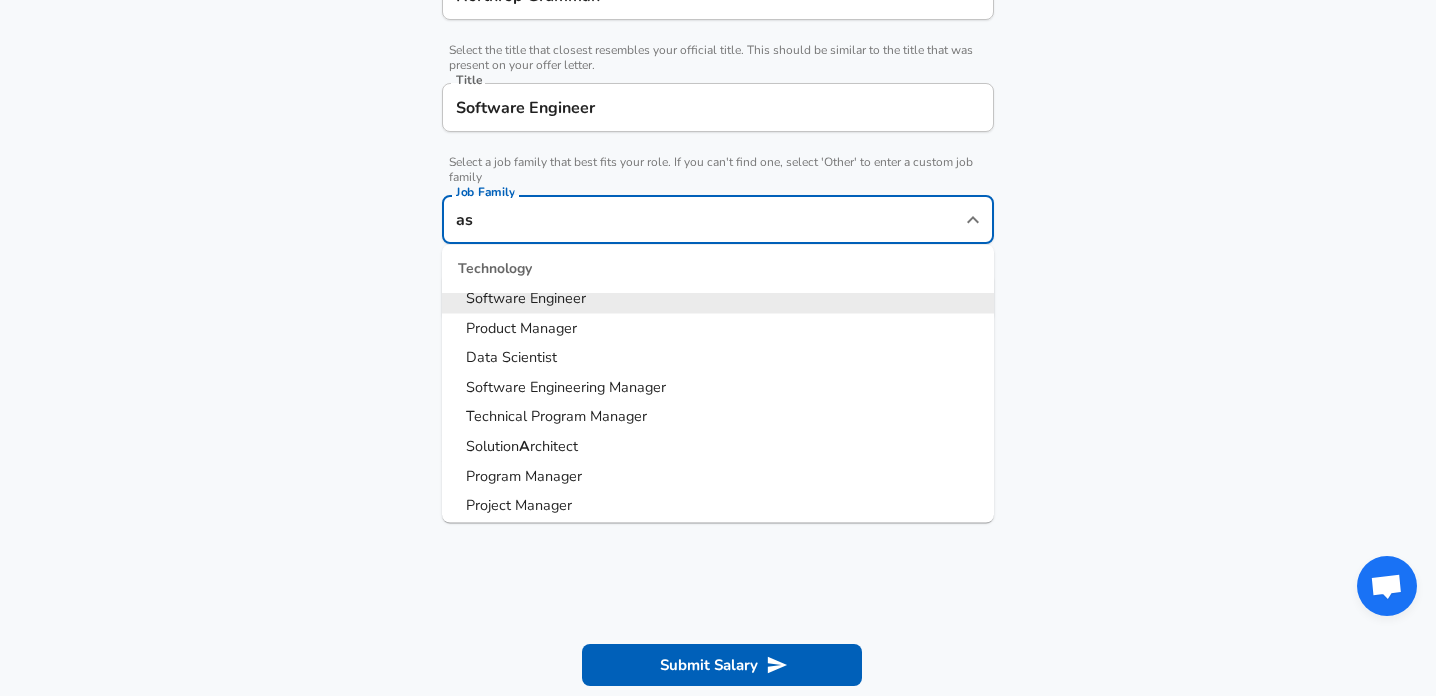 scroll, scrollTop: 0, scrollLeft: 0, axis: both 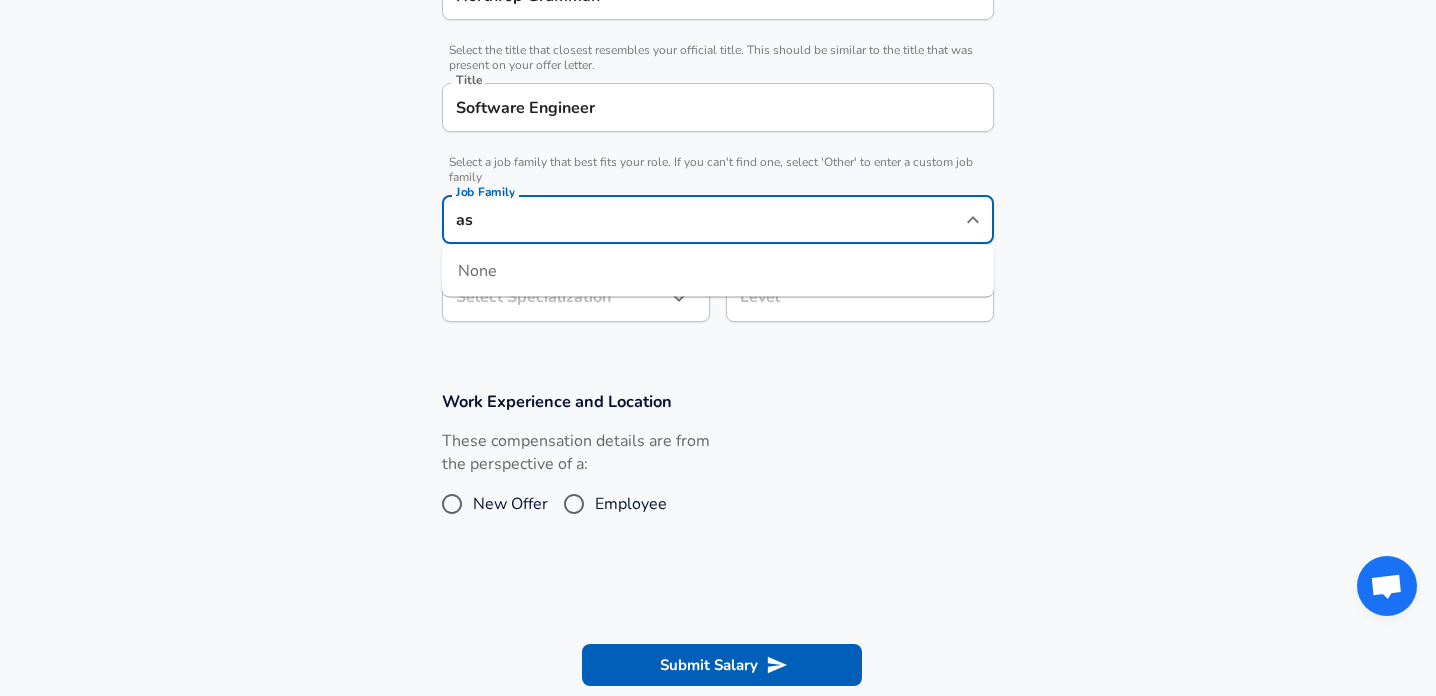 type on "a" 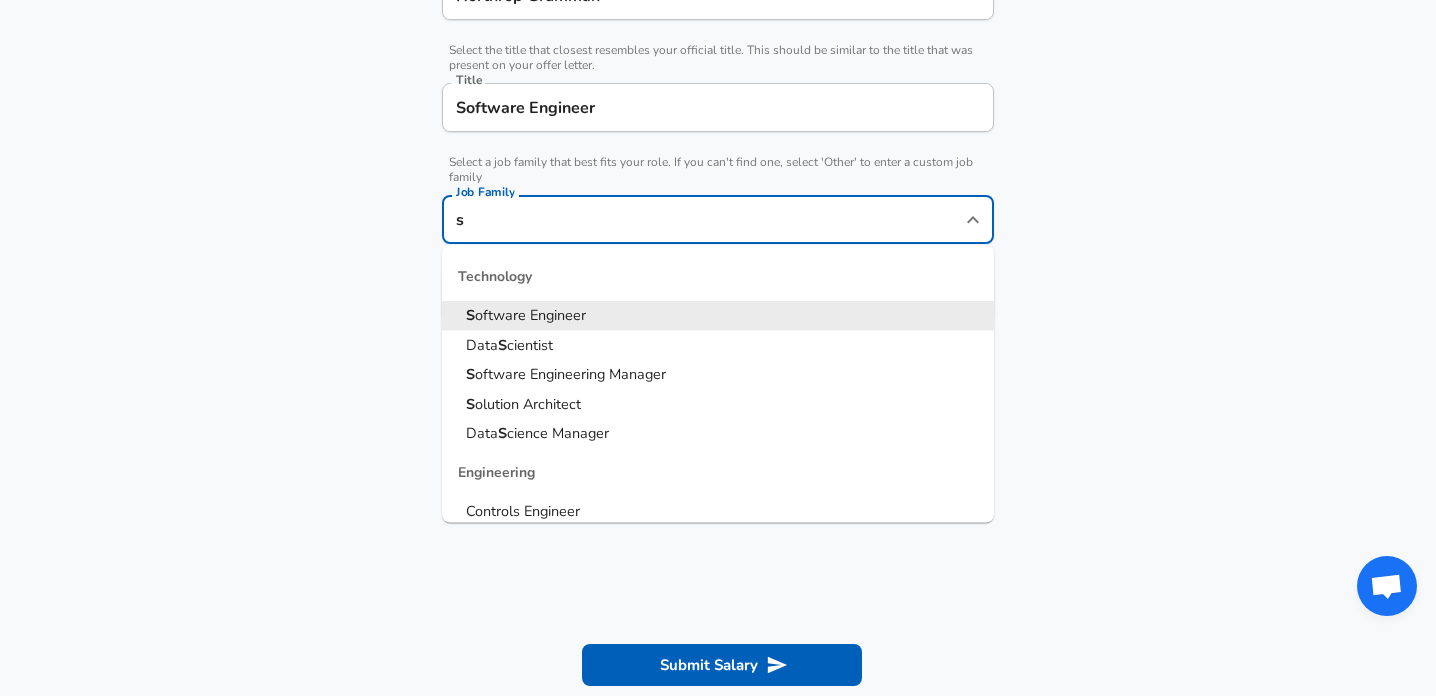 click on "oftware Engineer" at bounding box center (530, 315) 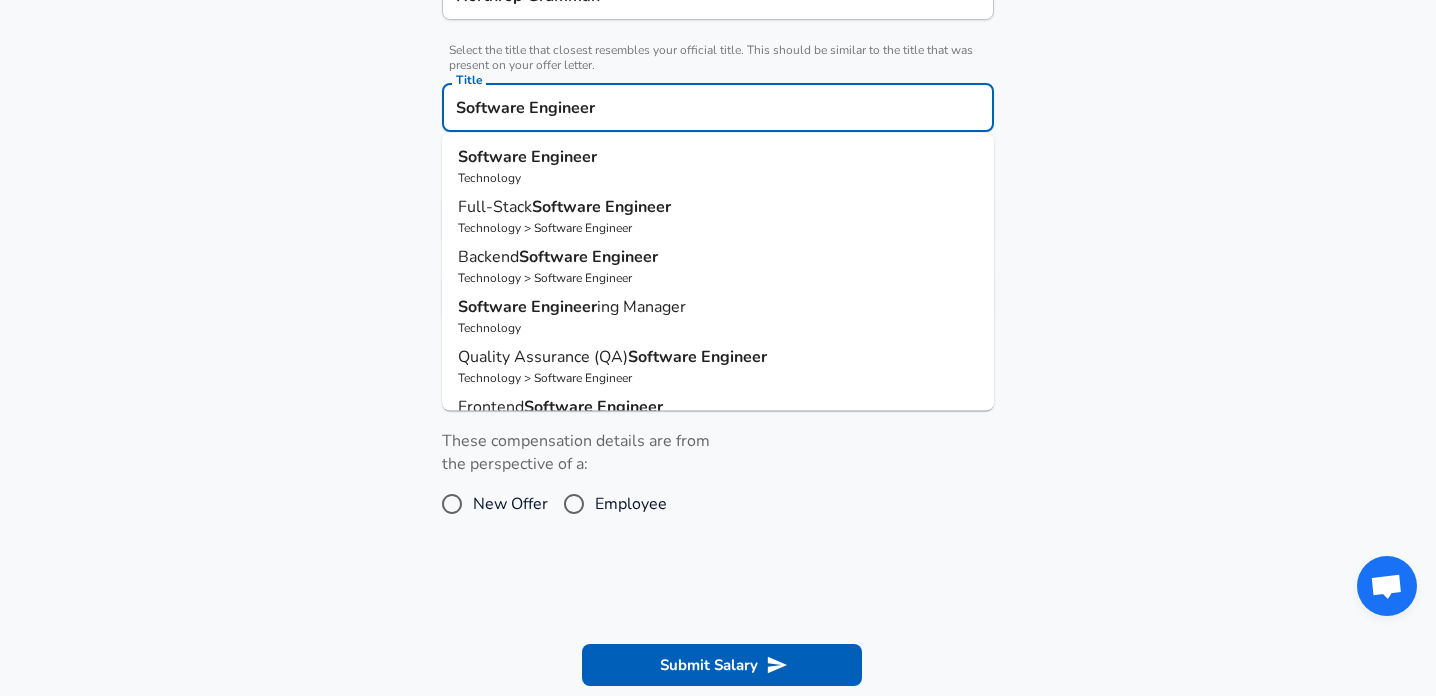 click on "Software Engineer" at bounding box center (718, 107) 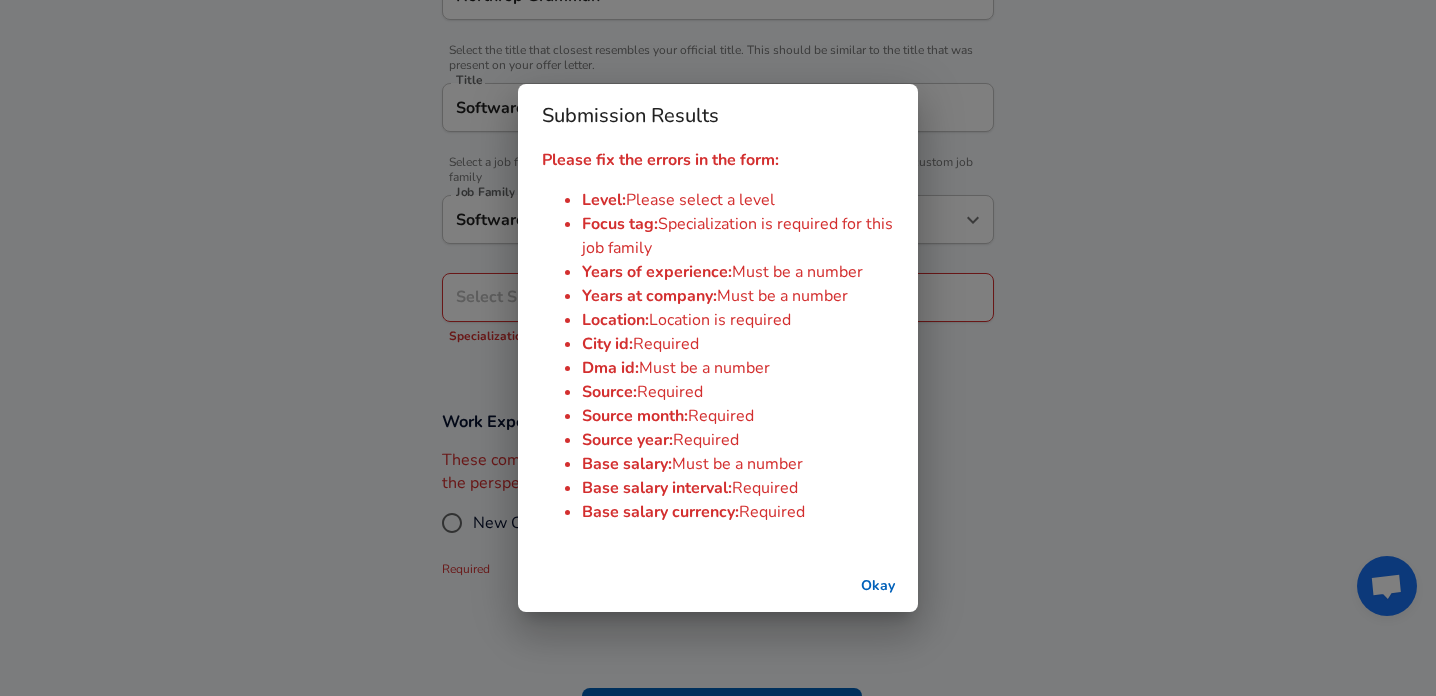 click on "Okay" at bounding box center (878, 586) 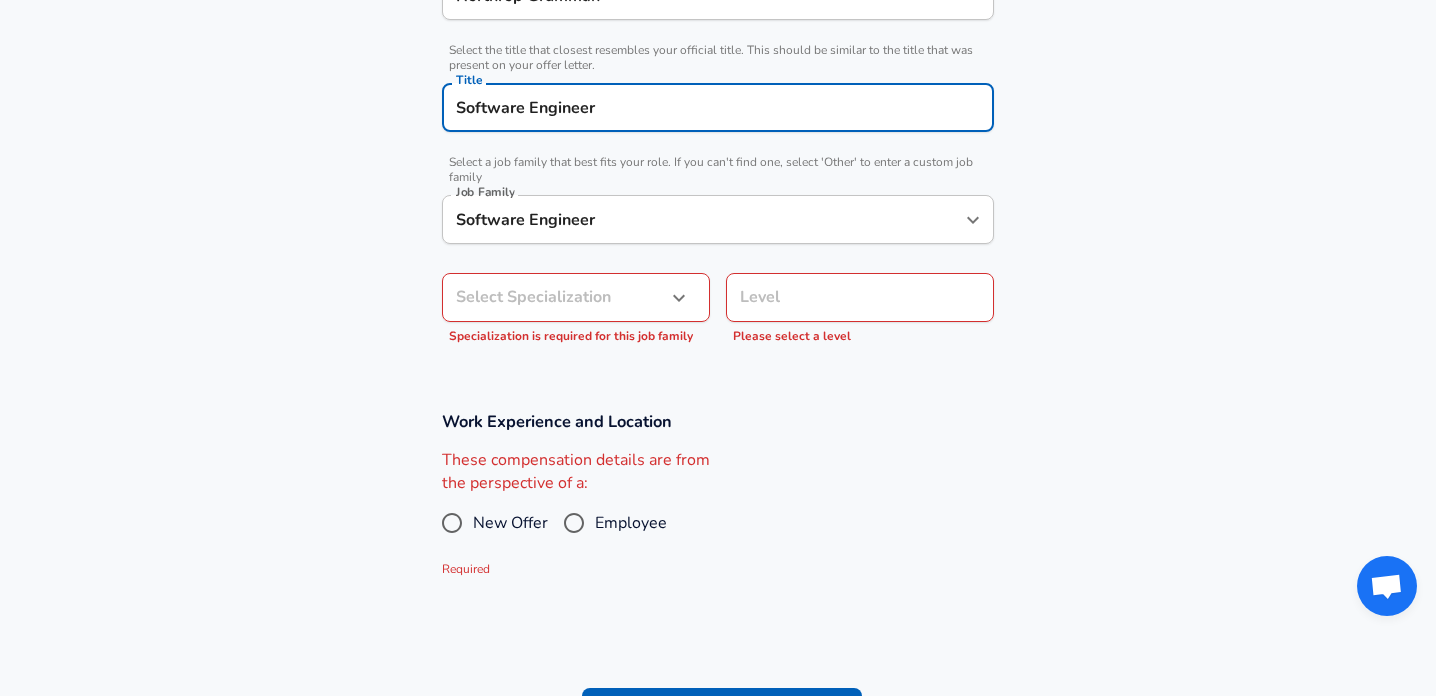 click on "Restart Add Your Salary Upload your offer letter   to verify your submission Enhance Privacy and Anonymity No Automatically hides specific fields until there are enough submissions to safely display the full details.   More Details Based on your submission and the data points that we have already collected, we will automatically hide and anonymize specific fields if there aren't enough data points to remain sufficiently anonymous. Company & Title Information   Enter the company you received your offer from Company Northrop Grumman Company   Select the title that closest resembles your official title. This should be similar to the title that was present on your offer letter. Title Software Engineer Title   Select a job family that best fits your role. If you can't find one, select 'Other' to enter a custom job family Job Family Software Engineer Job Family Select Specialization ​ Select Specialization Specialization is required for this job family Level Level Please select a level New Offer Employee Required" at bounding box center [718, -124] 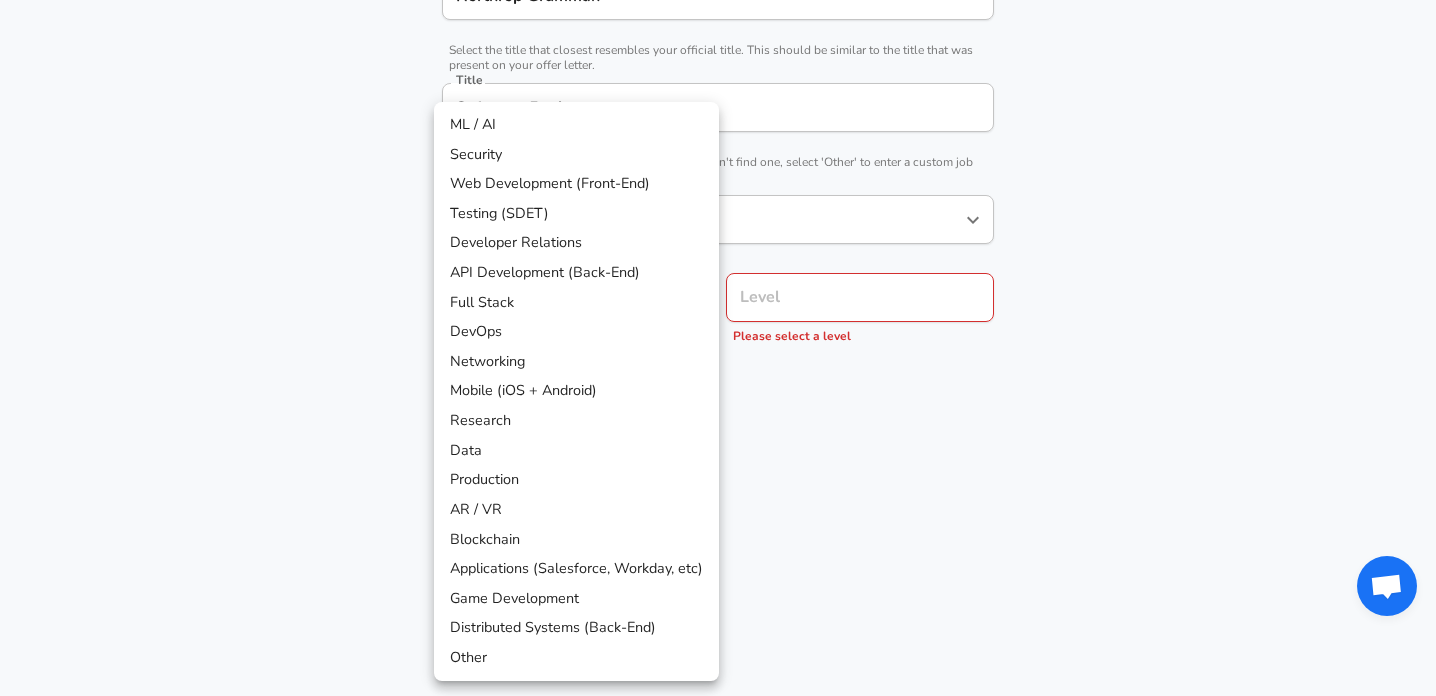scroll, scrollTop: 532, scrollLeft: 0, axis: vertical 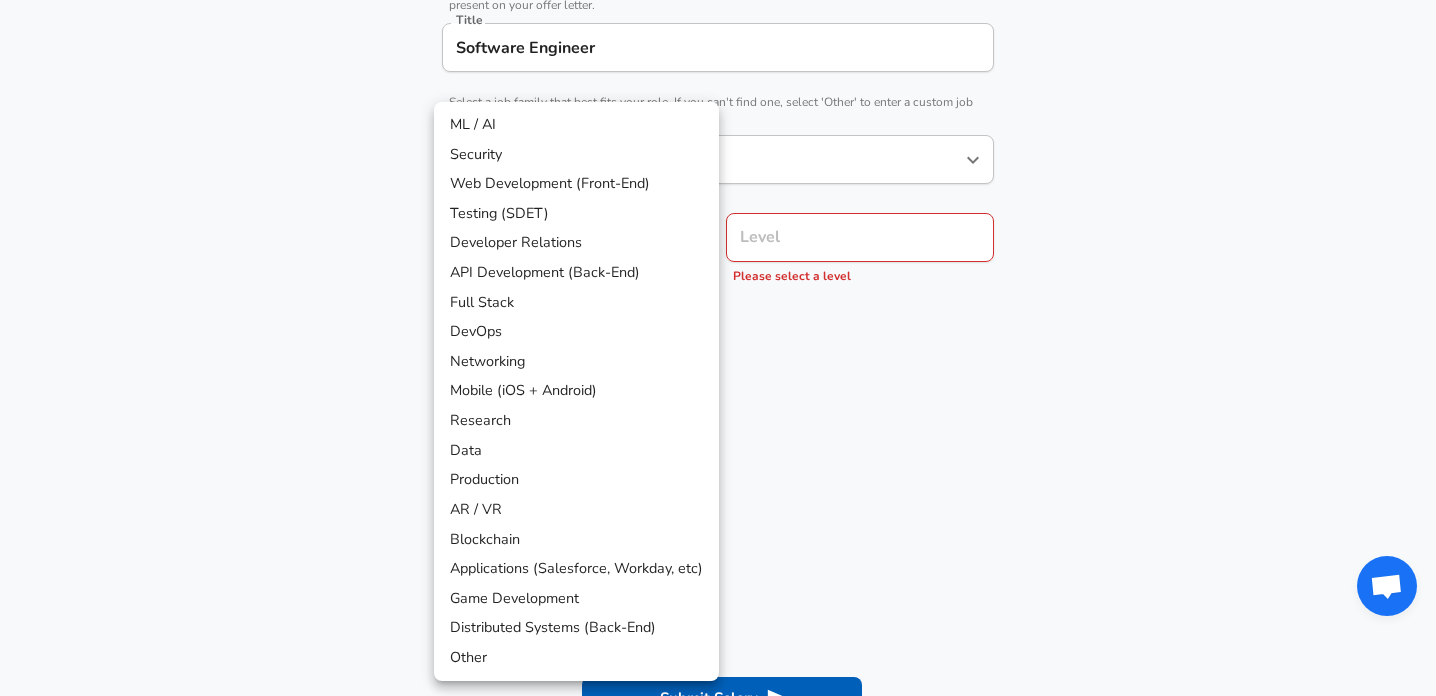 click on "Full Stack" at bounding box center [576, 303] 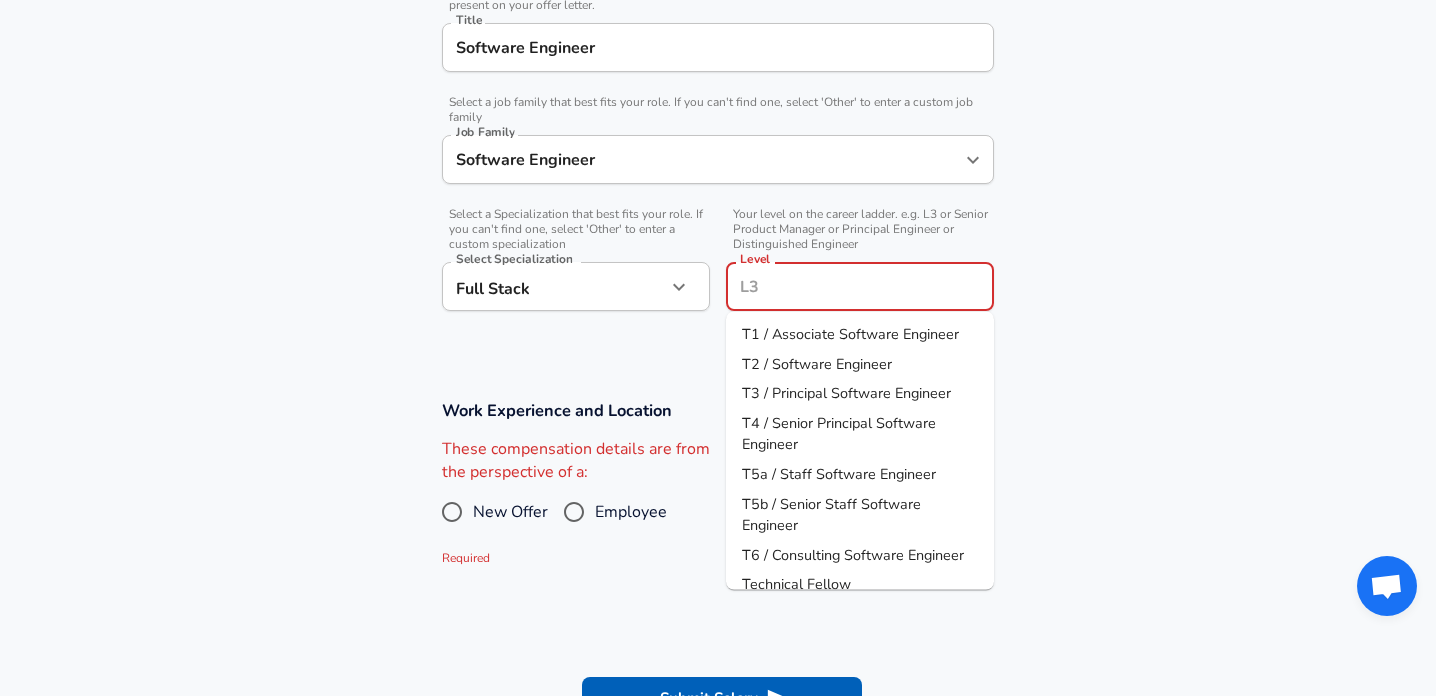 click on "Level" at bounding box center [860, 286] 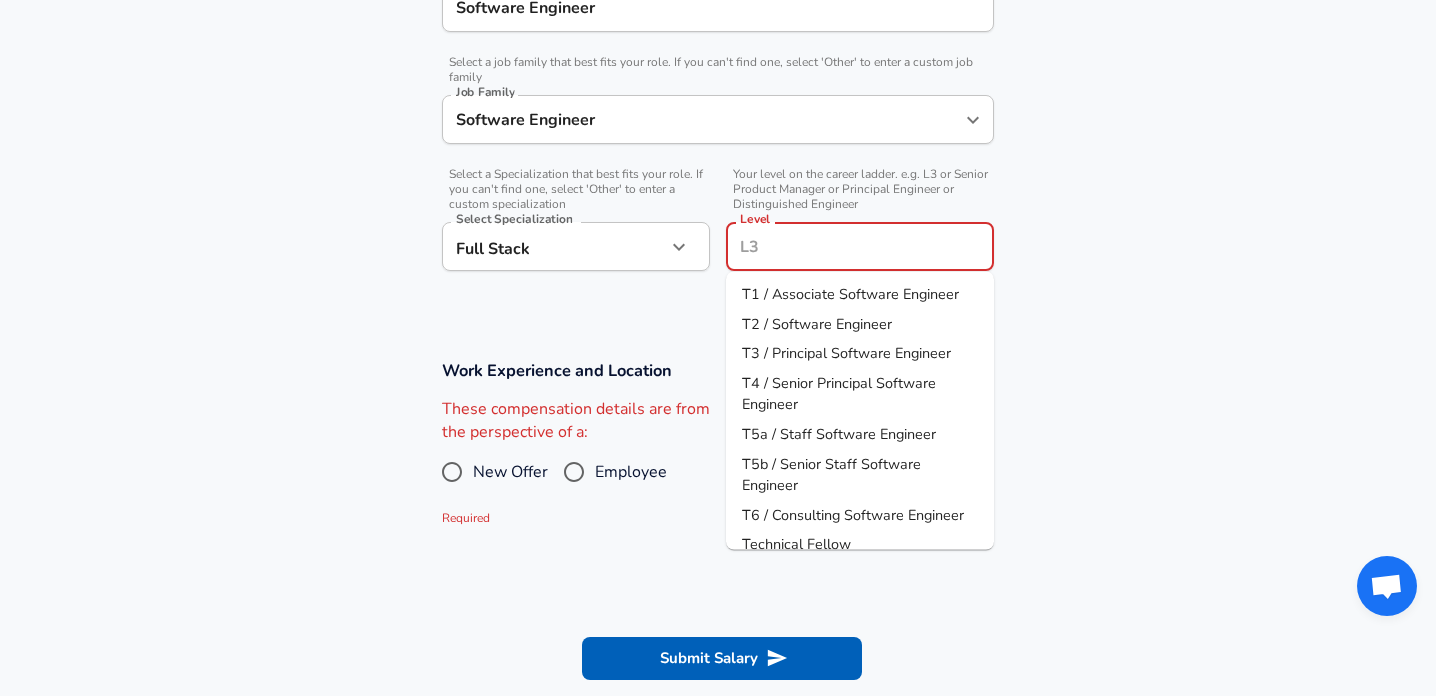 click on "T1 / Associate Software Engineer" at bounding box center (850, 294) 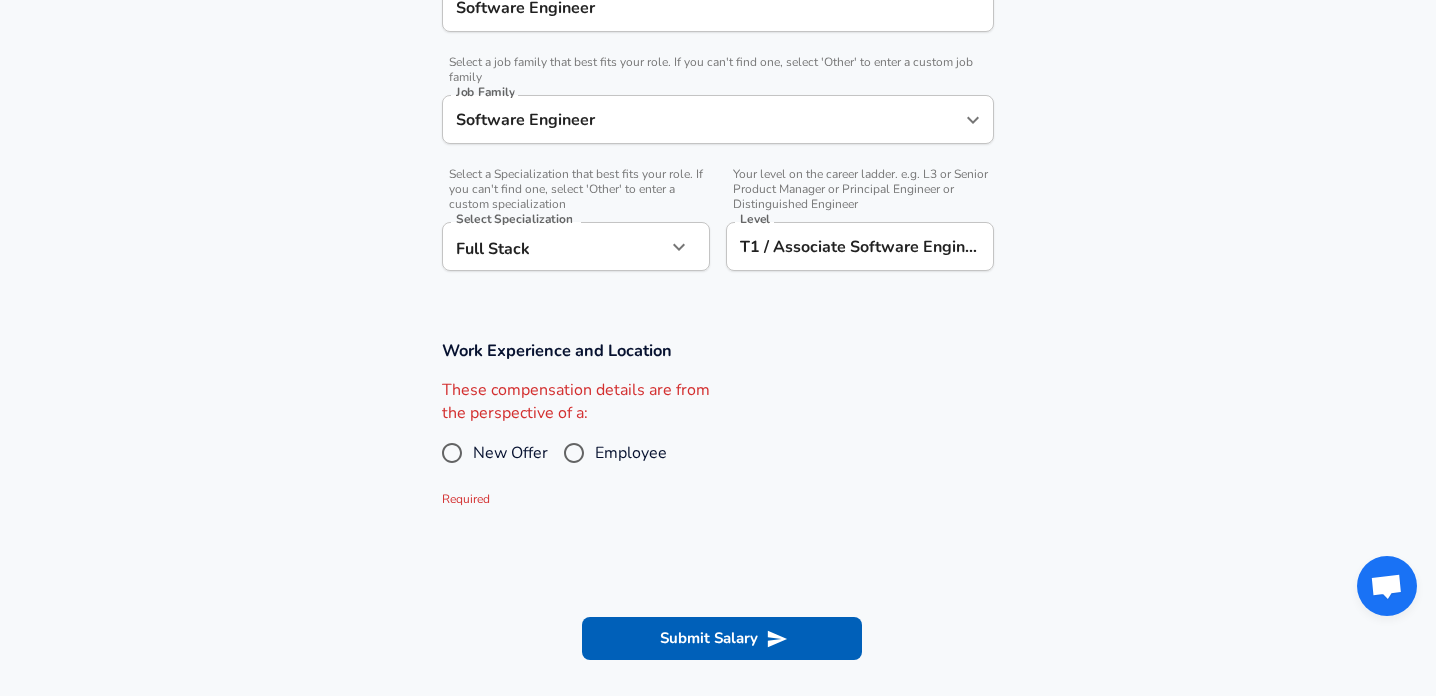 click on "New Offer" at bounding box center [510, 453] 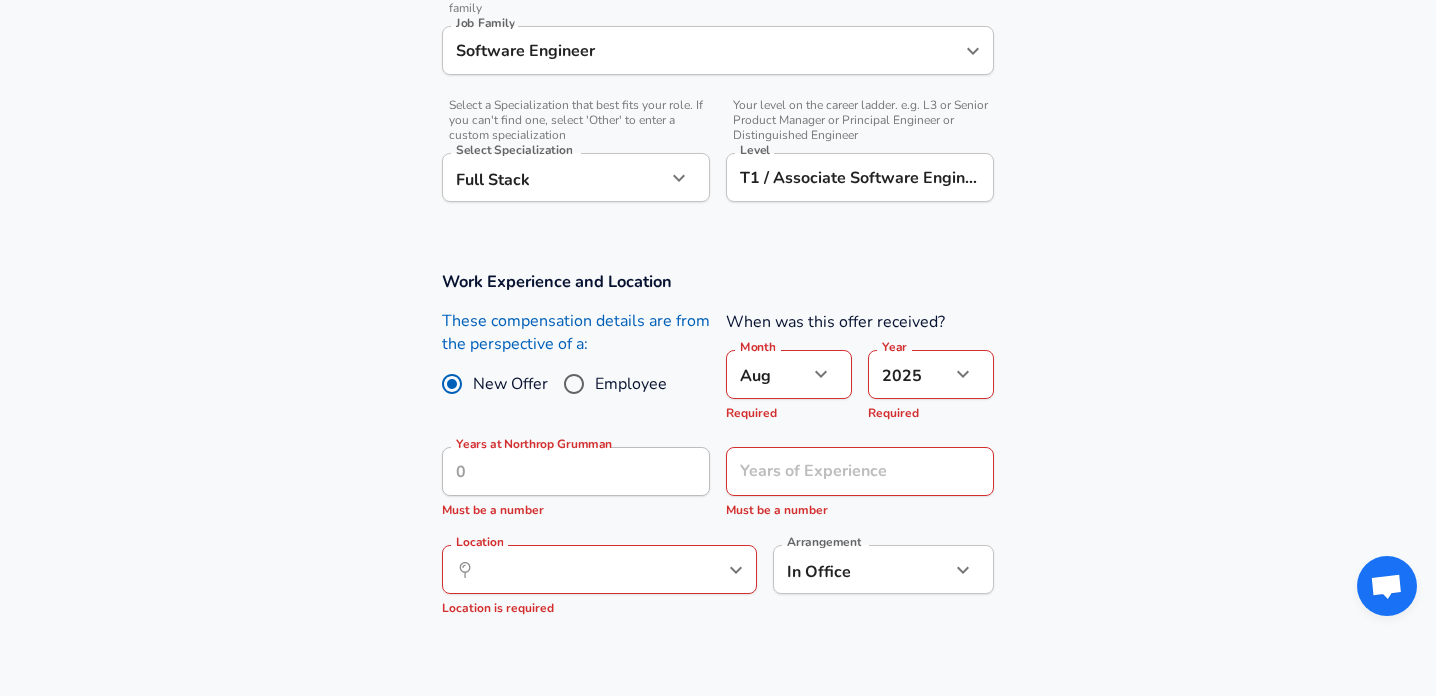scroll, scrollTop: 644, scrollLeft: 0, axis: vertical 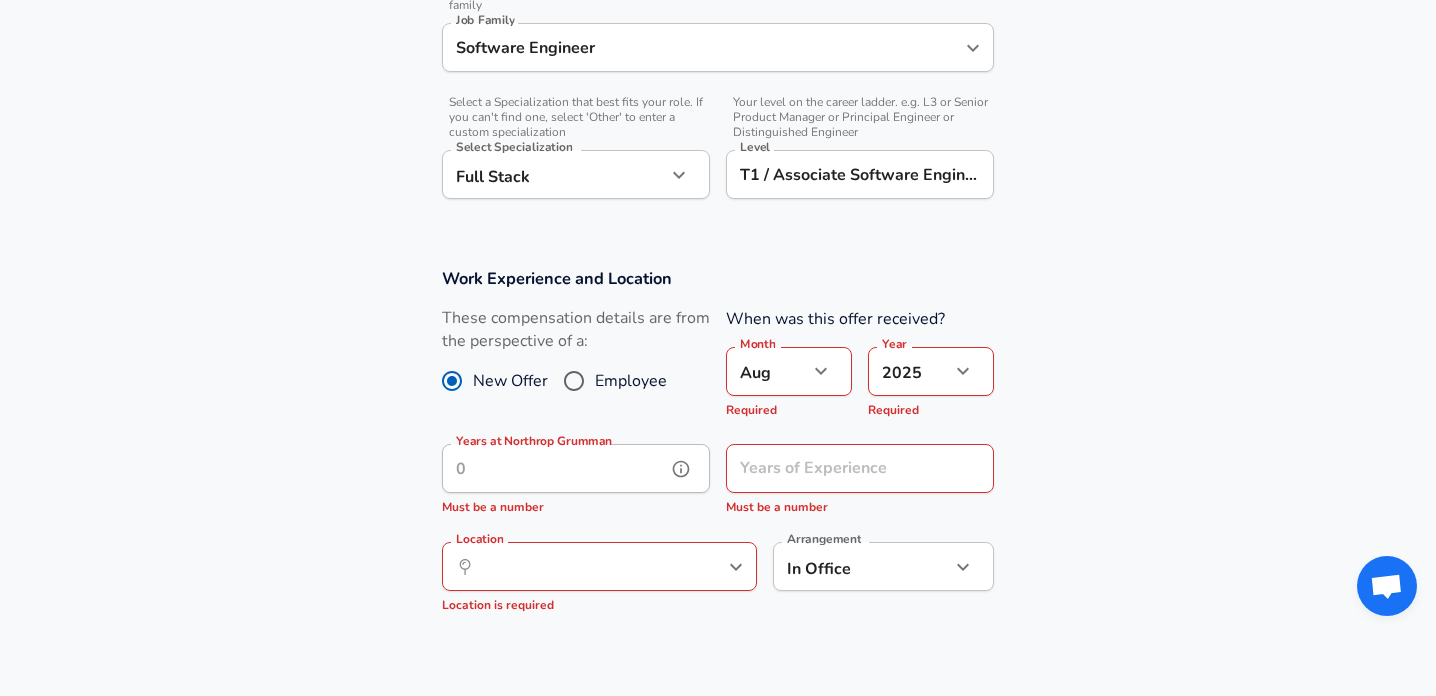 click 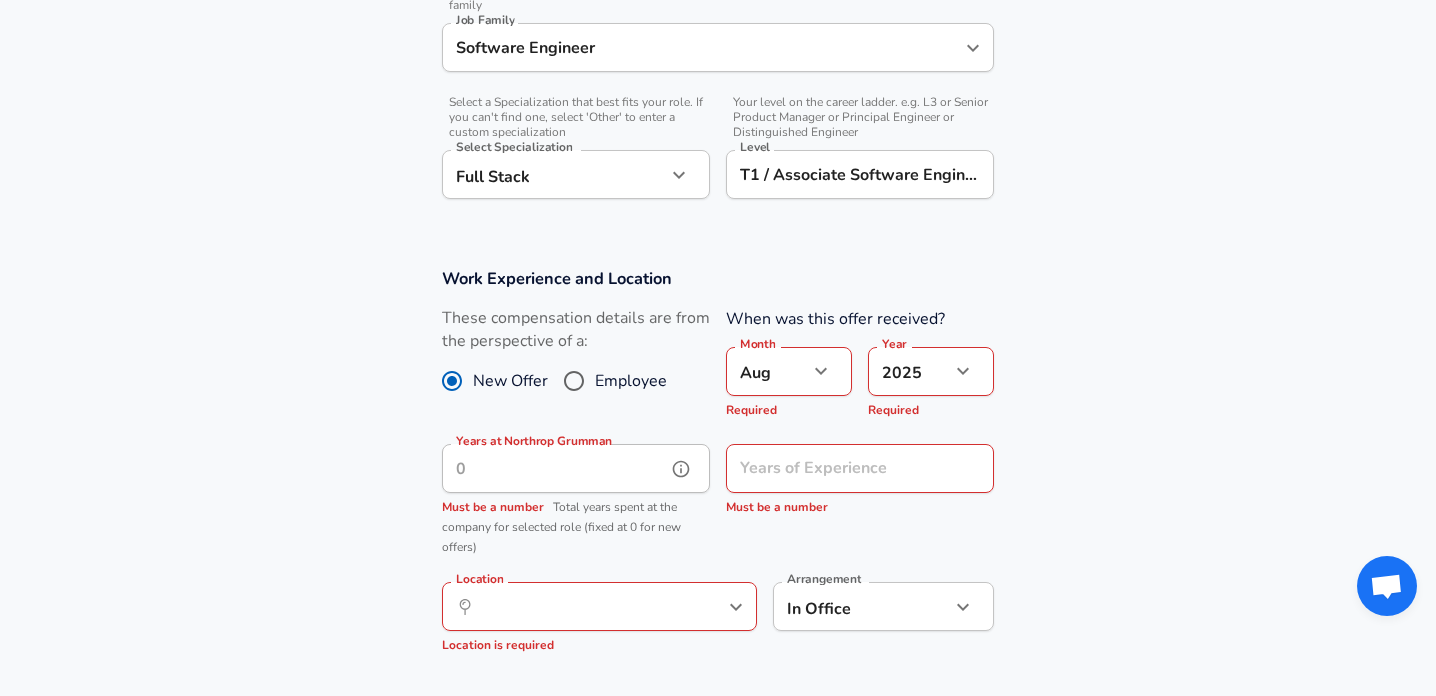 click 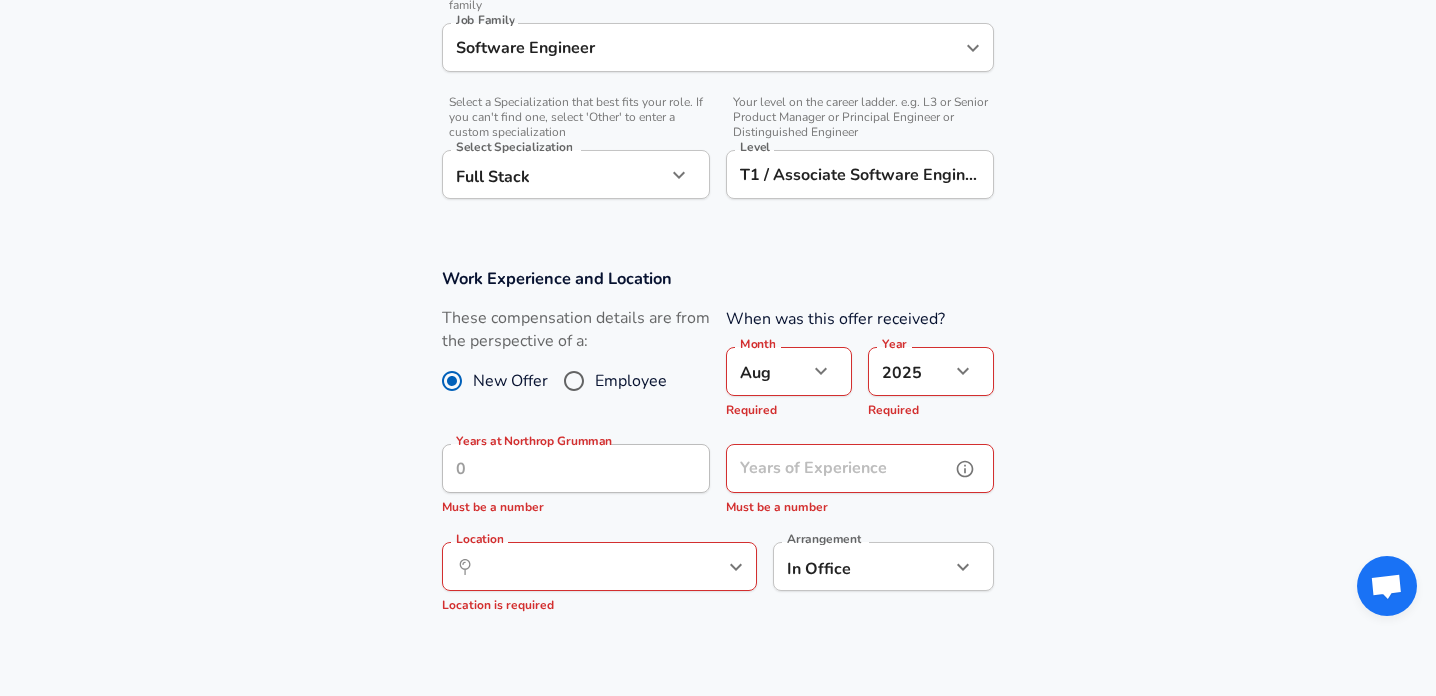 click on "Years of Experience Years of Experience Must be a number" at bounding box center (860, 481) 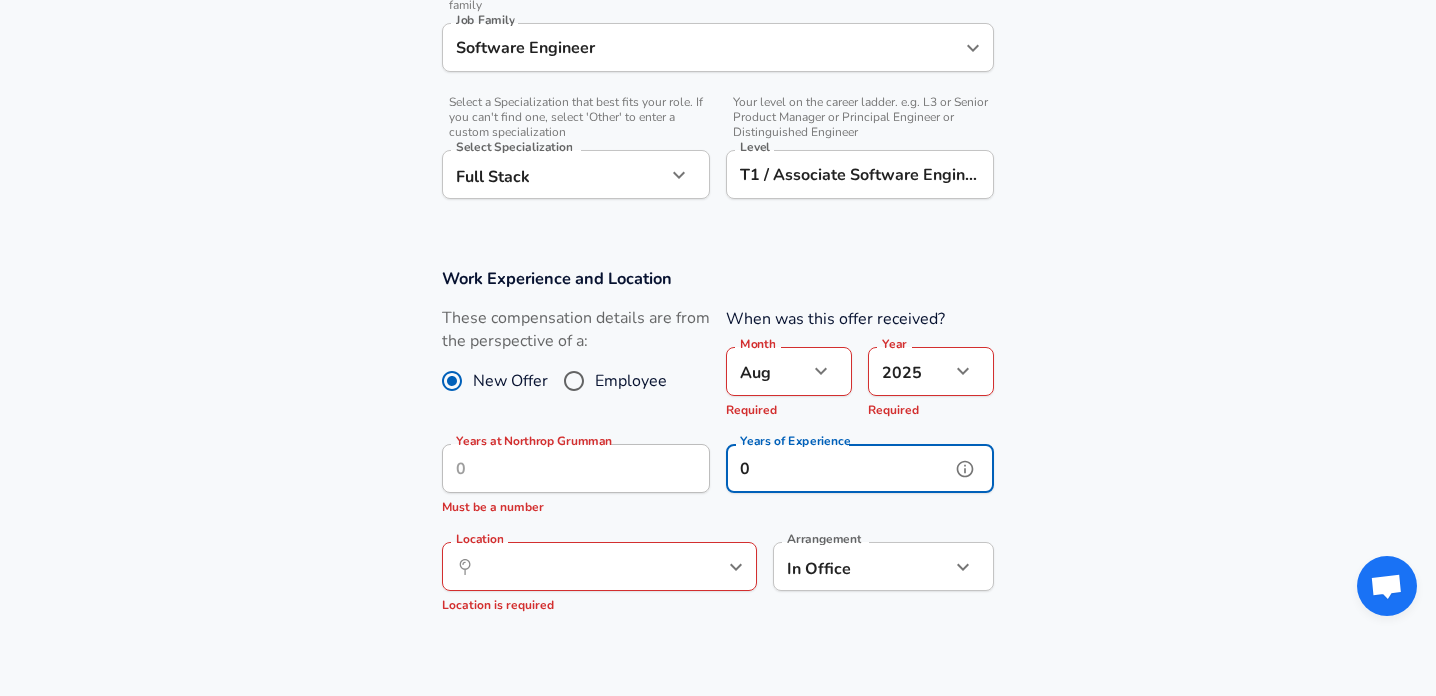 type on "0" 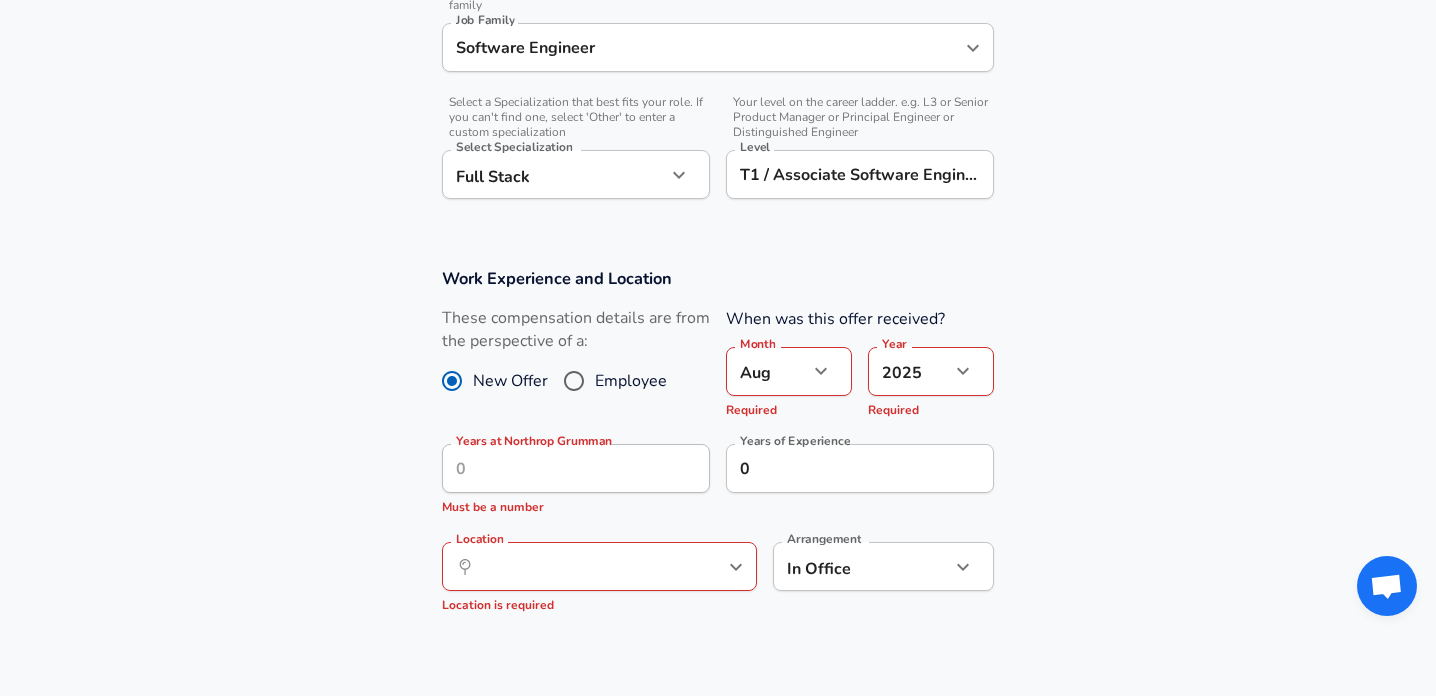 click on "Work Experience and Location These compensation details are from the perspective of a: New Offer Employee When was this offer received? Month Aug 8 Month Required Year 2025 2025 Year Required Years at Northrop Grumman Years at Northrop Grumman Must be a number Years of Experience 0 Years of Experience Location ​ Location Location is required Arrangement In Office office Arrangement" at bounding box center (718, 450) 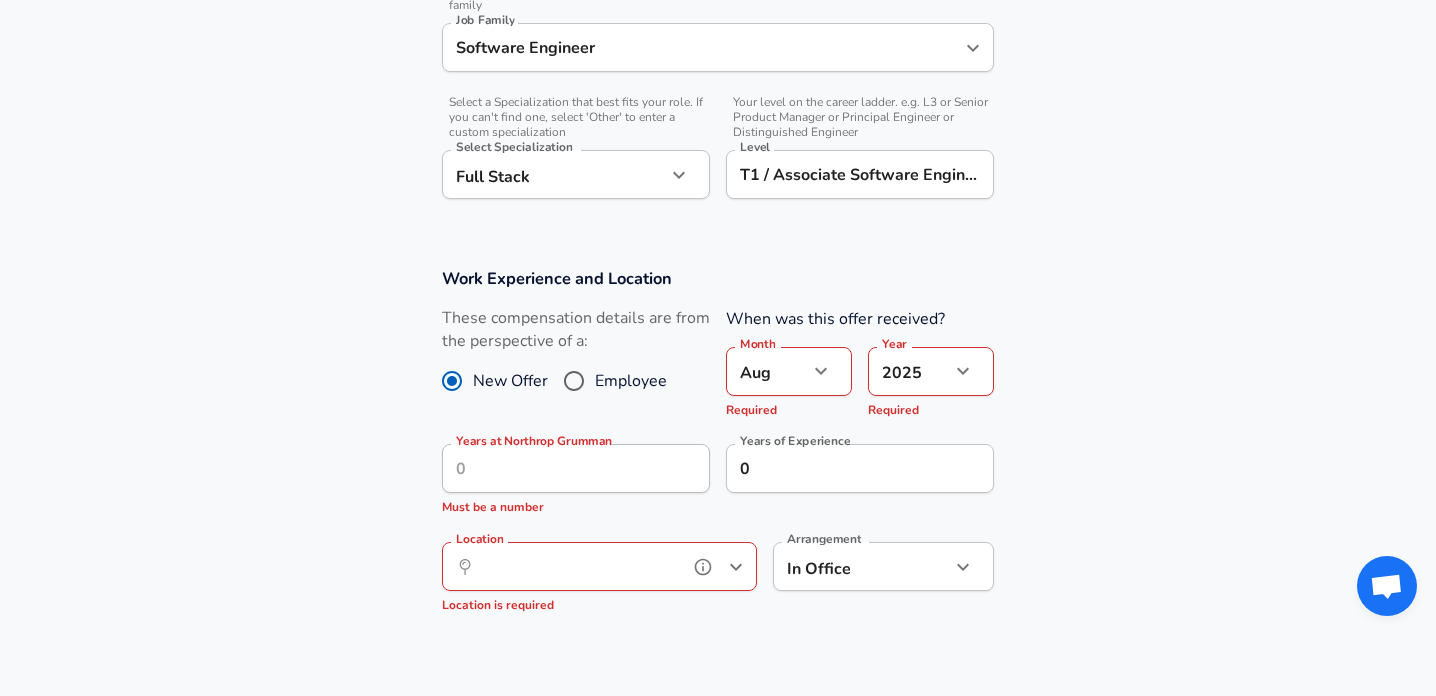 click on "Location" at bounding box center [577, 566] 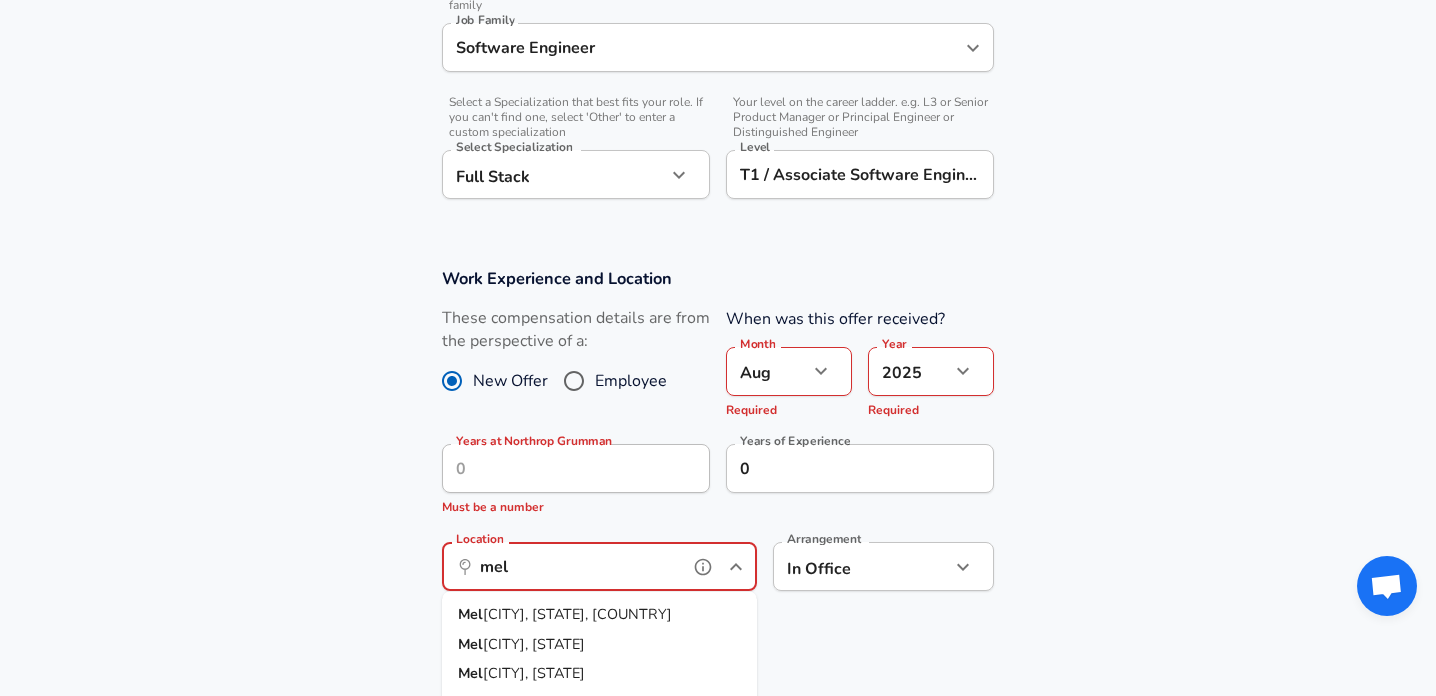 click on "[CITY], [STATE]" at bounding box center [534, 643] 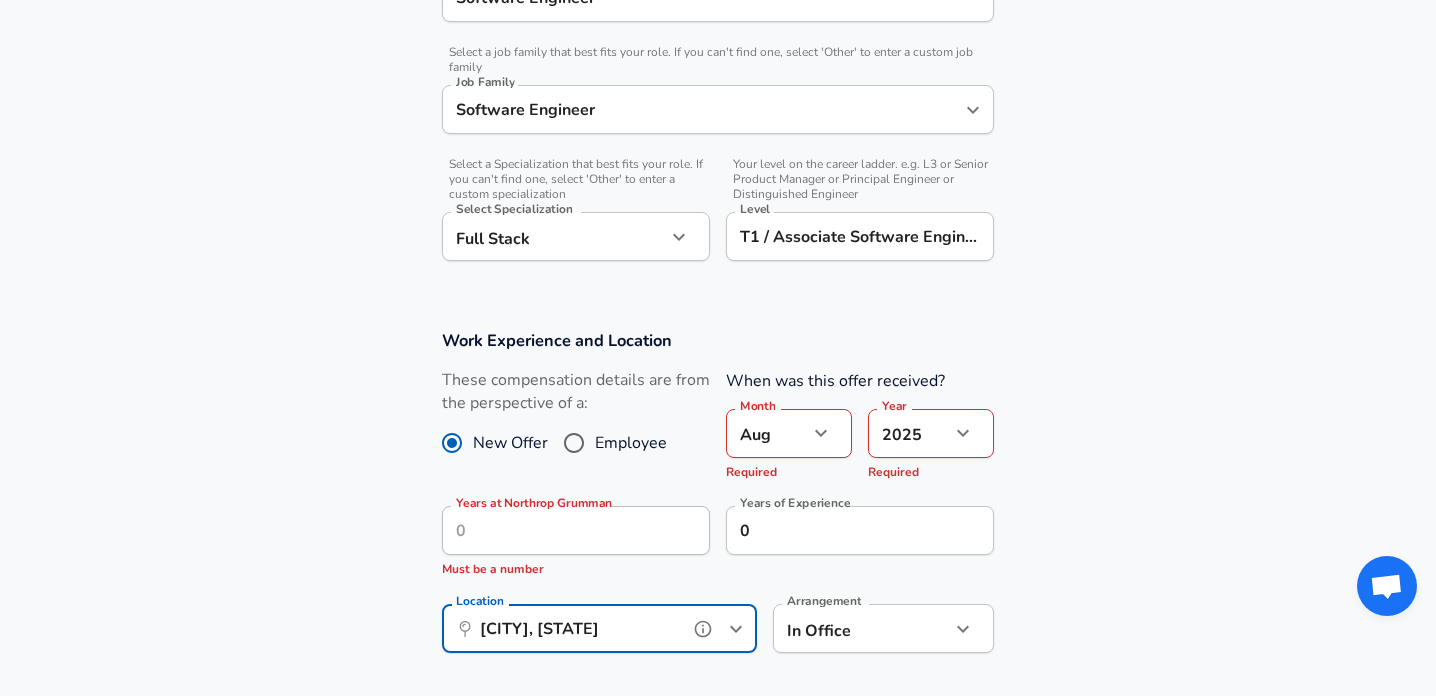 scroll, scrollTop: 583, scrollLeft: 0, axis: vertical 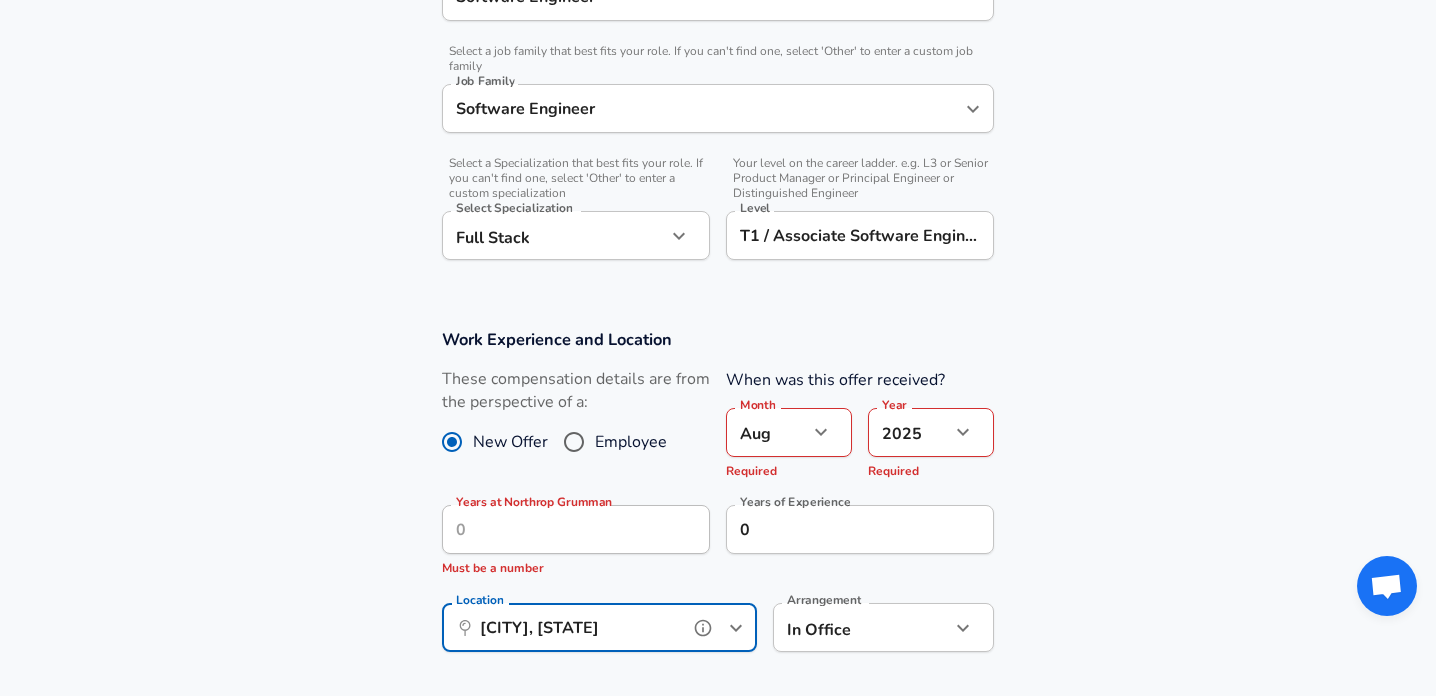 type on "[CITY], [STATE]" 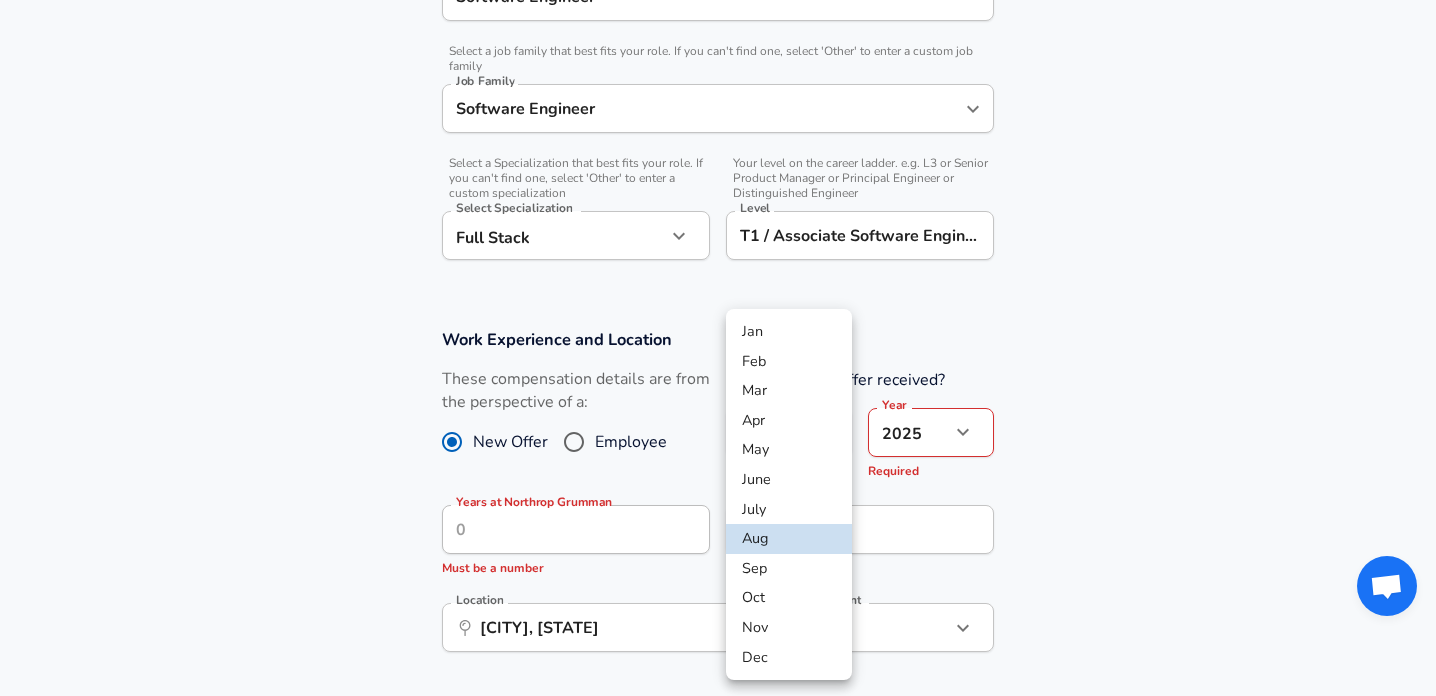 click on "Restart Add Your Salary Upload your offer letter   to verify your submission Enhance Privacy and Anonymity No Automatically hides specific fields until there are enough submissions to safely display the full details.   More Details Based on your submission and the data points that we have already collected, we will automatically hide and anonymize specific fields if there aren't enough data points to remain sufficiently anonymous. Company & Title Information   Enter the company you received your offer from Company Northrop Grumman Company   Select the title that closest resembles your official title. This should be similar to the title that was present on your offer letter. Title Software Engineer Title   Select a job family that best fits your role. If you can't find one, select 'Other' to enter a custom job family Job Family Software Engineer Job Family   Select a Specialization that best fits your role. If you can't find one, select 'Other' to enter a custom specialization Select Specialization Full Stack" at bounding box center (718, -235) 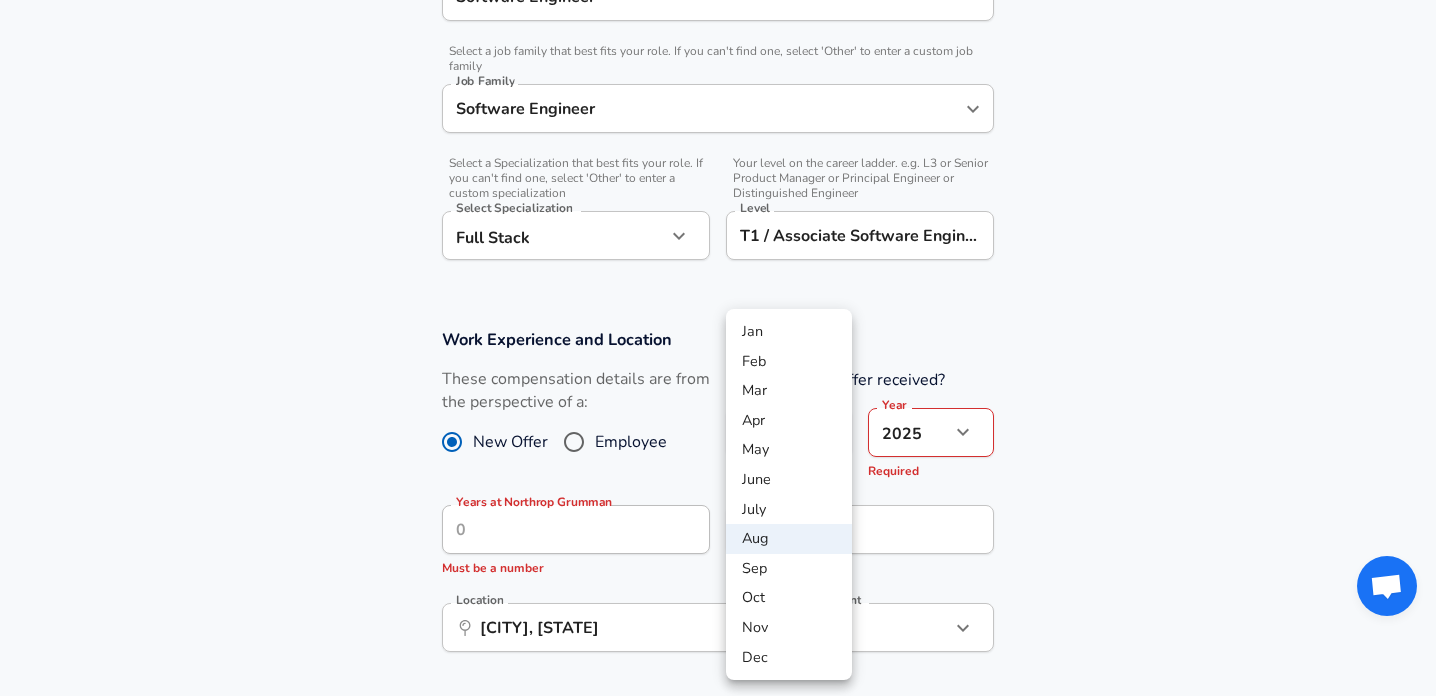 click on "Aug" at bounding box center (789, 539) 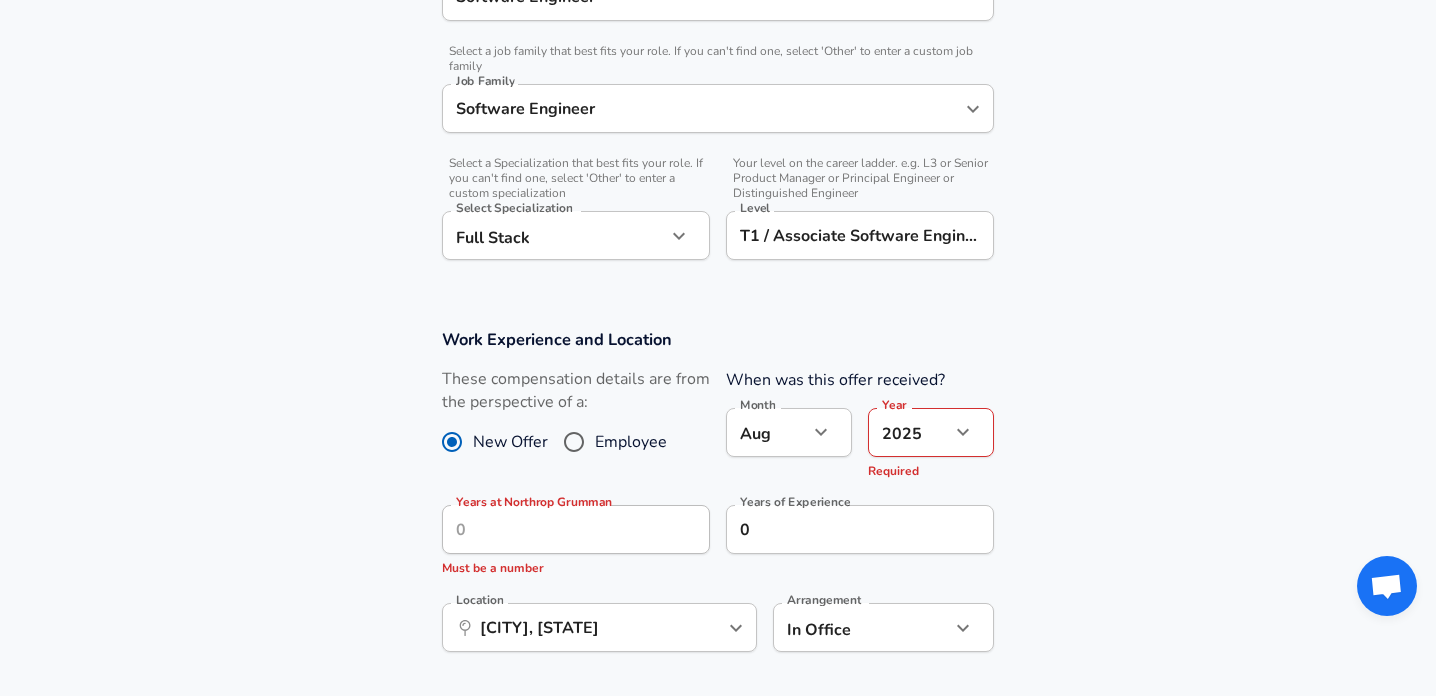 click on "Work Experience and Location These compensation details are from the perspective of a: New Offer Employee When was this offer received? Month [MONTH] [DAY] Month Year [YEAR] [YEAR] Year Required Years at Northrop Grumman Years at Northrop Grumman Must be a number Years of Experience 0 Years of Experience Location ​ [CITY], [STATE] Location Arrangement In Office office Arrangement" at bounding box center (718, 501) 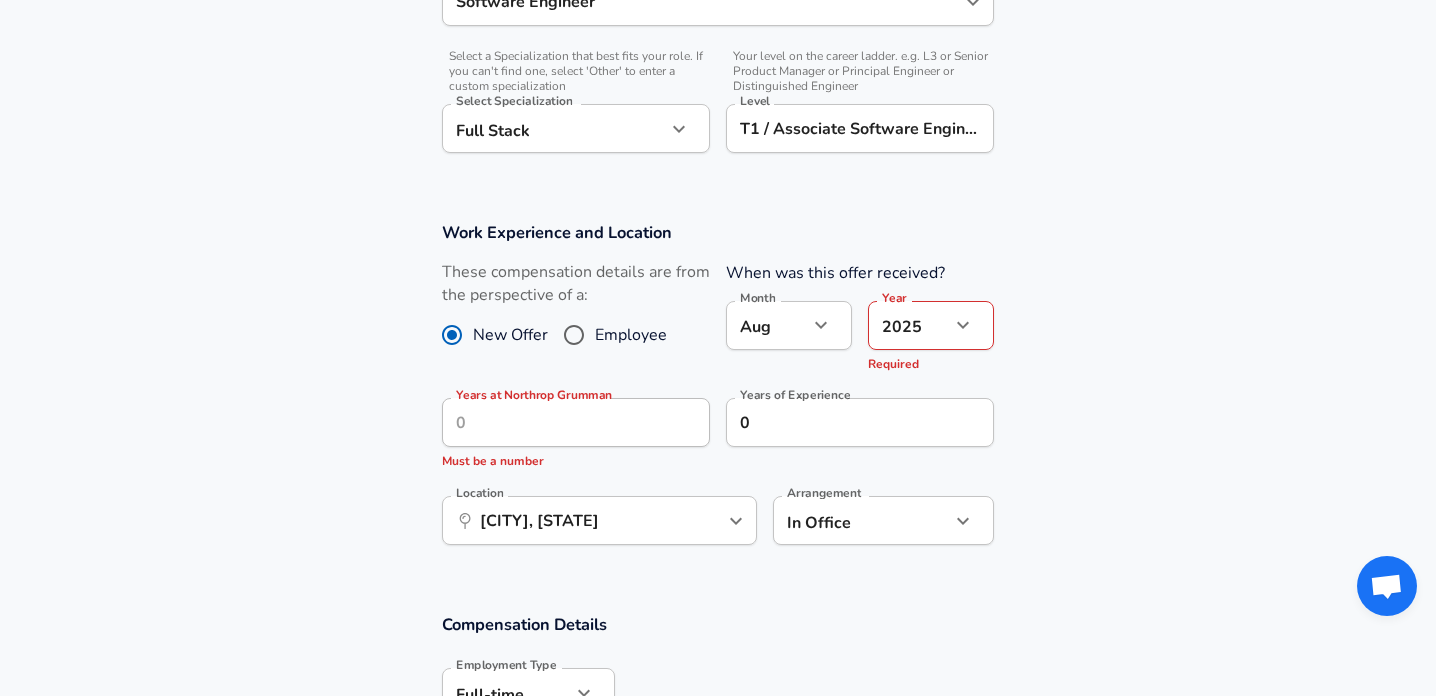 scroll, scrollTop: 738, scrollLeft: 0, axis: vertical 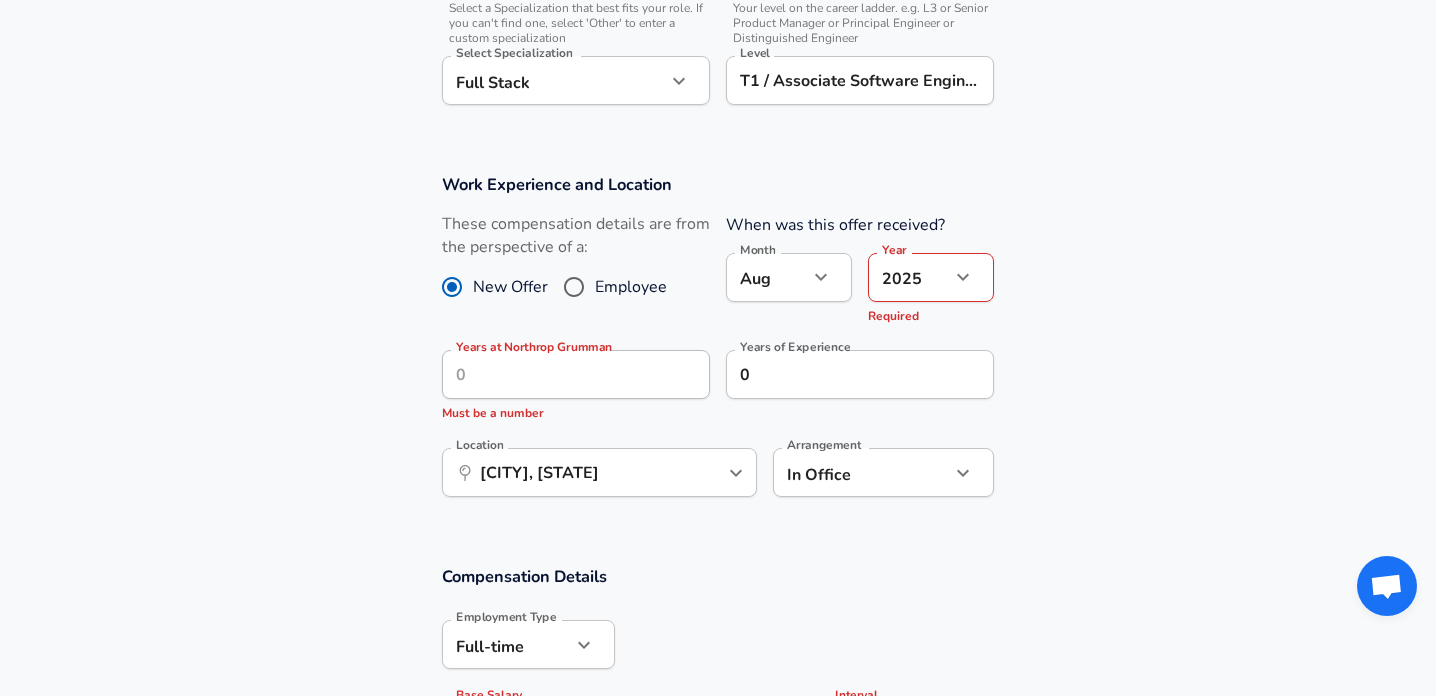 click on "Restart Add Your Salary Upload your offer letter   to verify your submission Enhance Privacy and Anonymity No Automatically hides specific fields until there are enough submissions to safely display the full details.   More Details Based on your submission and the data points that we have already collected, we will automatically hide and anonymize specific fields if there aren't enough data points to remain sufficiently anonymous. Company & Title Information   Enter the company you received your offer from Company Northrop Grumman Company   Select the title that closest resembles your official title. This should be similar to the title that was present on your offer letter. Title Software Engineer Title   Select a job family that best fits your role. If you can't find one, select 'Other' to enter a custom job family Job Family Software Engineer Job Family   Select a Specialization that best fits your role. If you can't find one, select 'Other' to enter a custom specialization Select Specialization Full Stack" at bounding box center (718, -390) 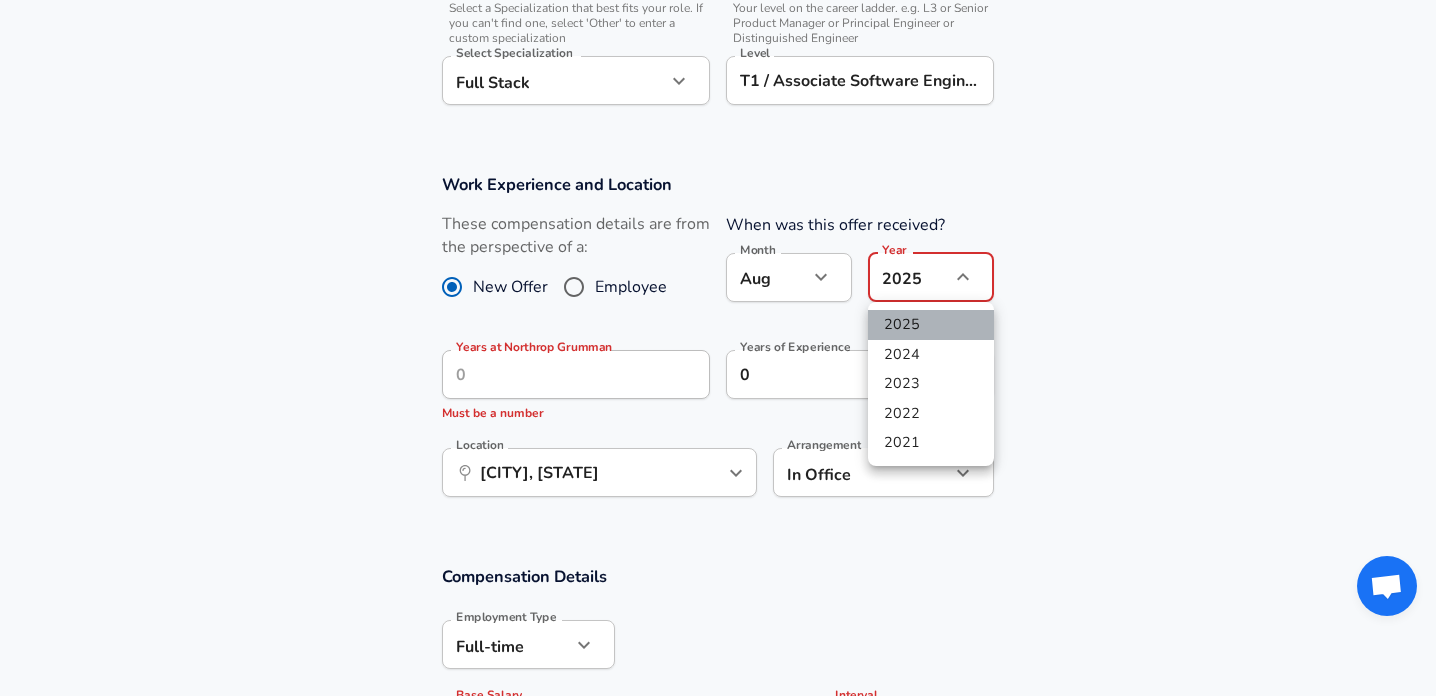 click on "2025" at bounding box center (931, 325) 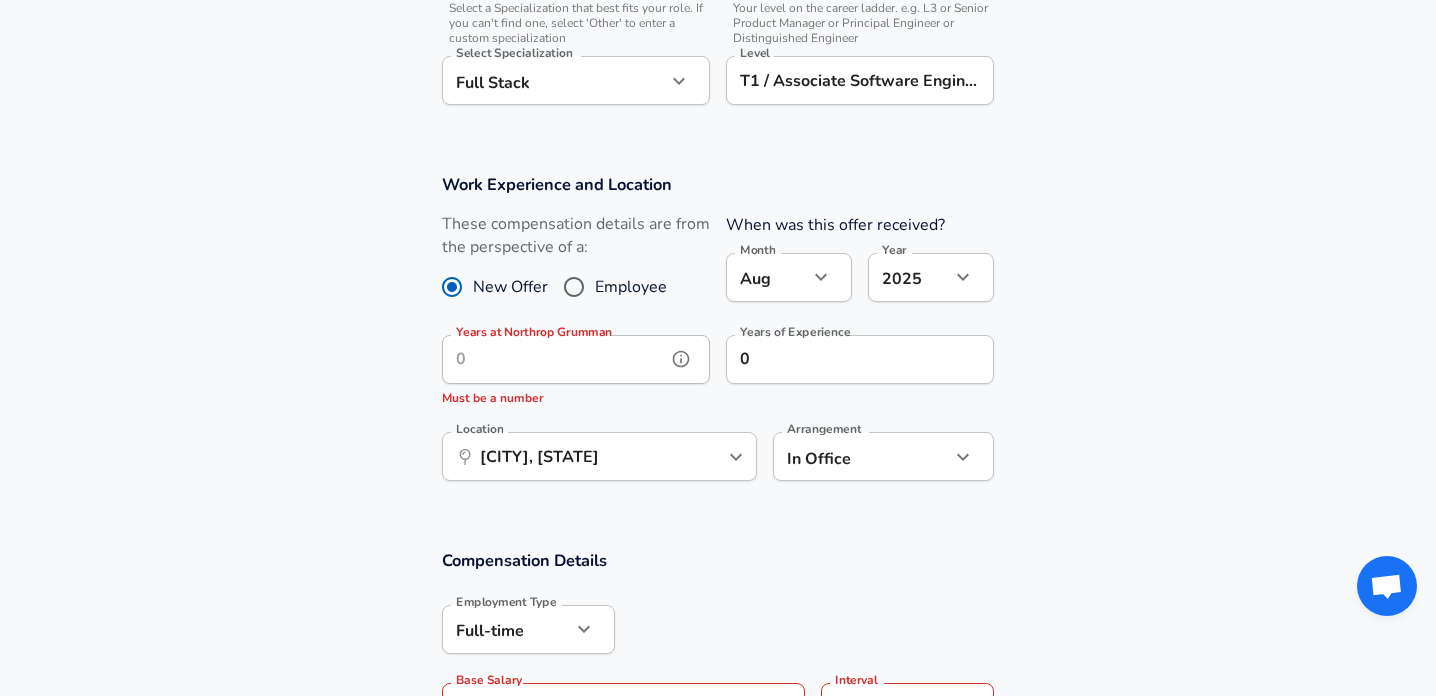 click 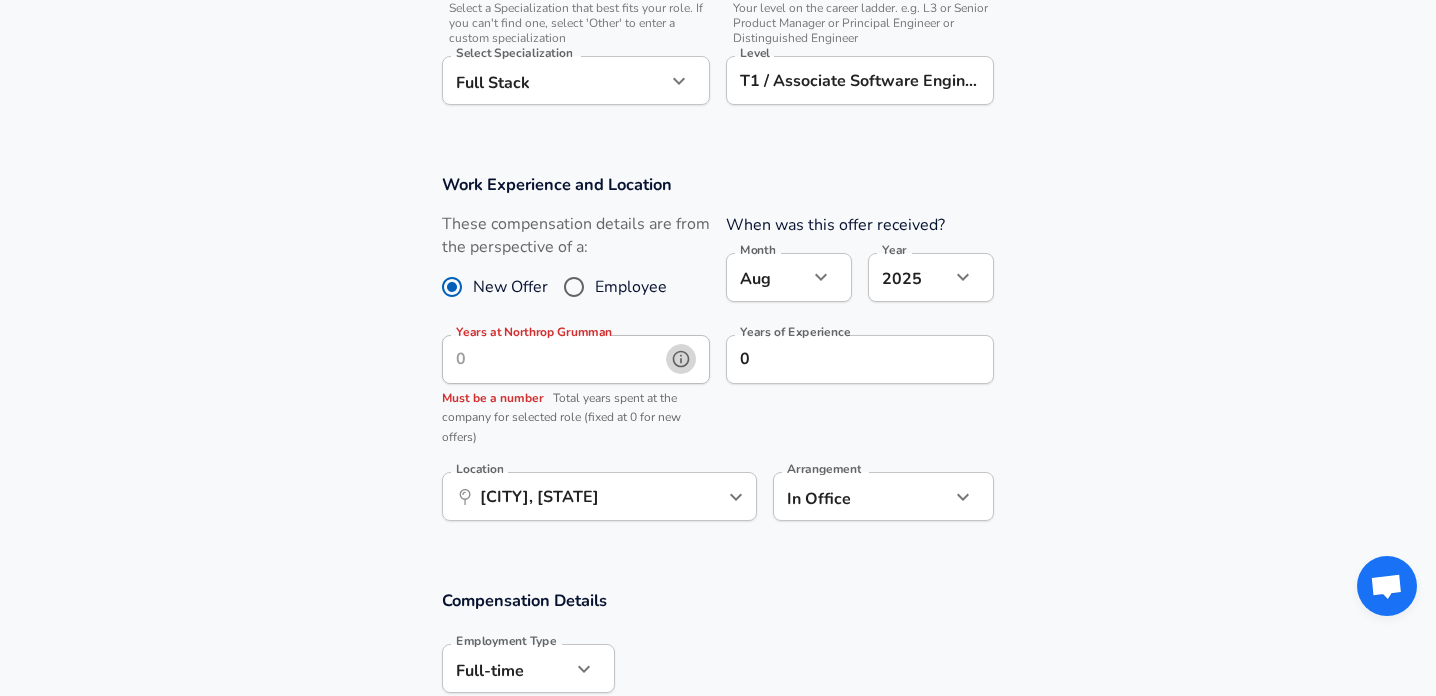 click 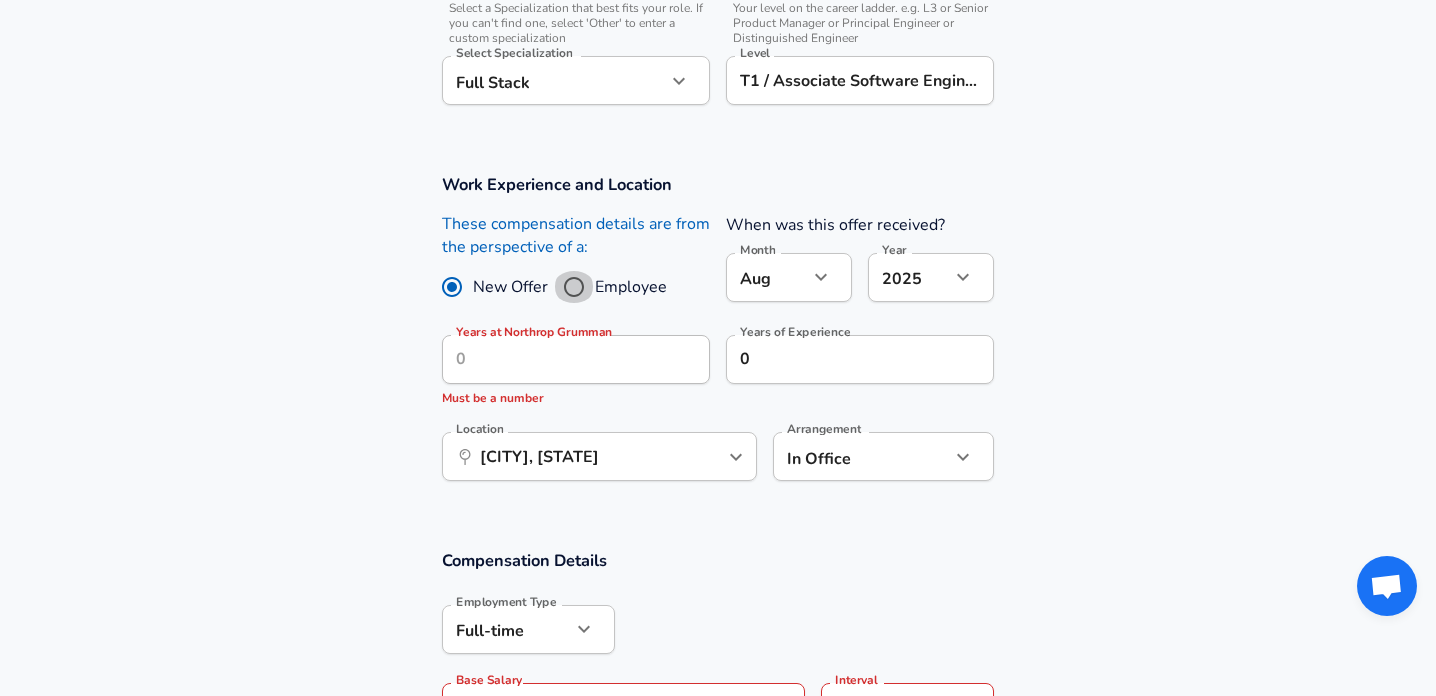click on "Employee" at bounding box center [574, 287] 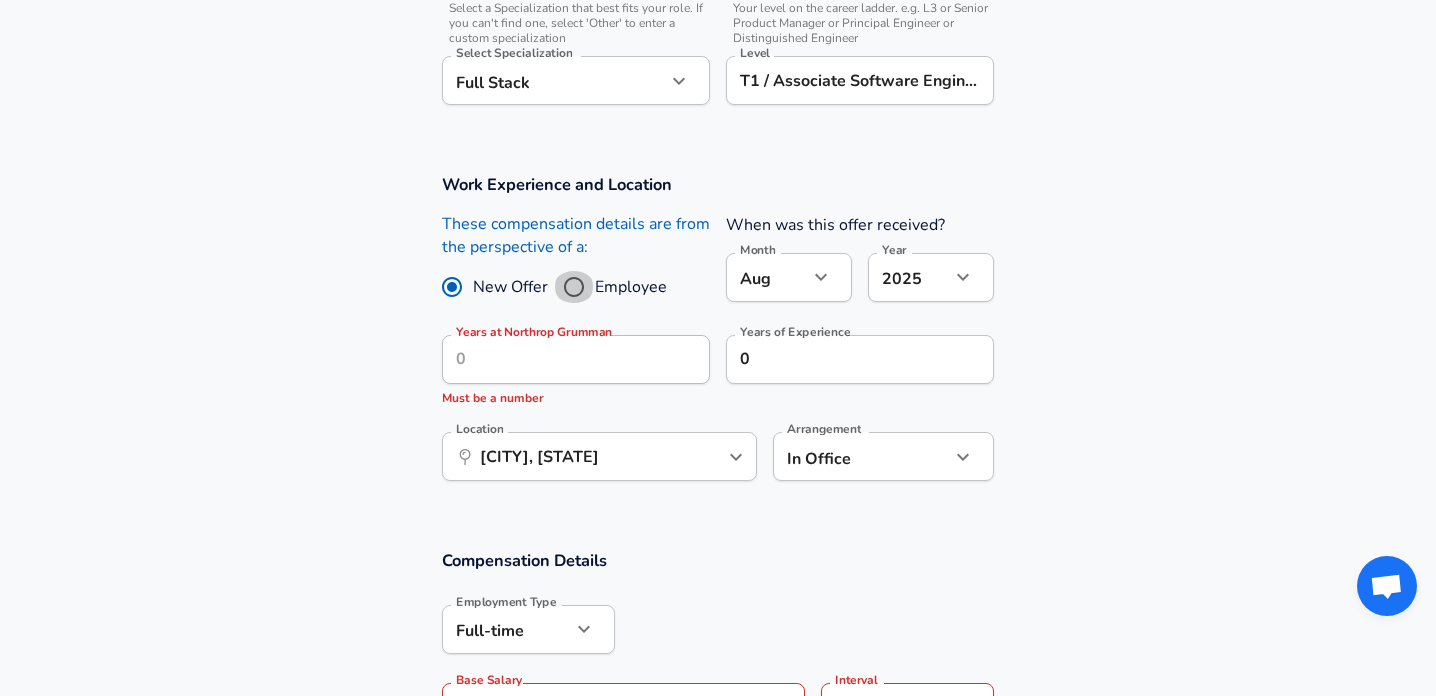 radio on "true" 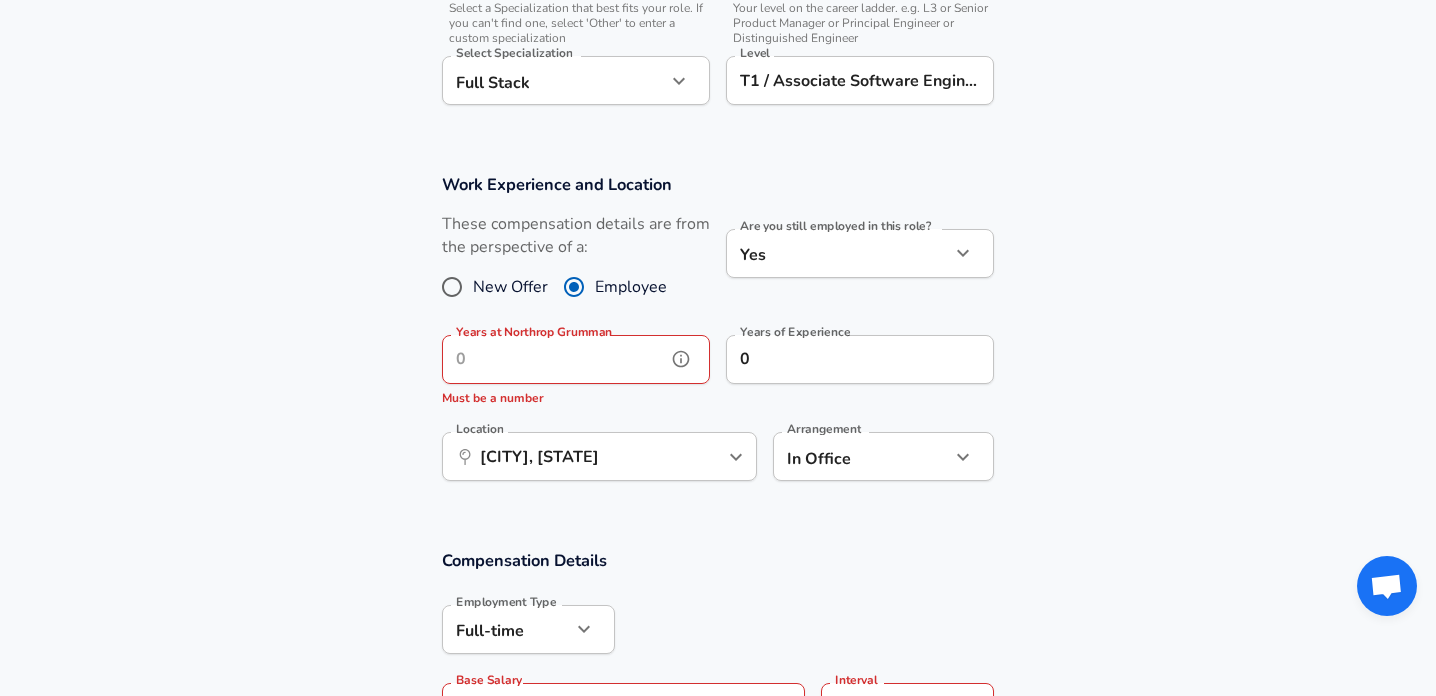 click on "Years at Northrop Grumman" at bounding box center (554, 359) 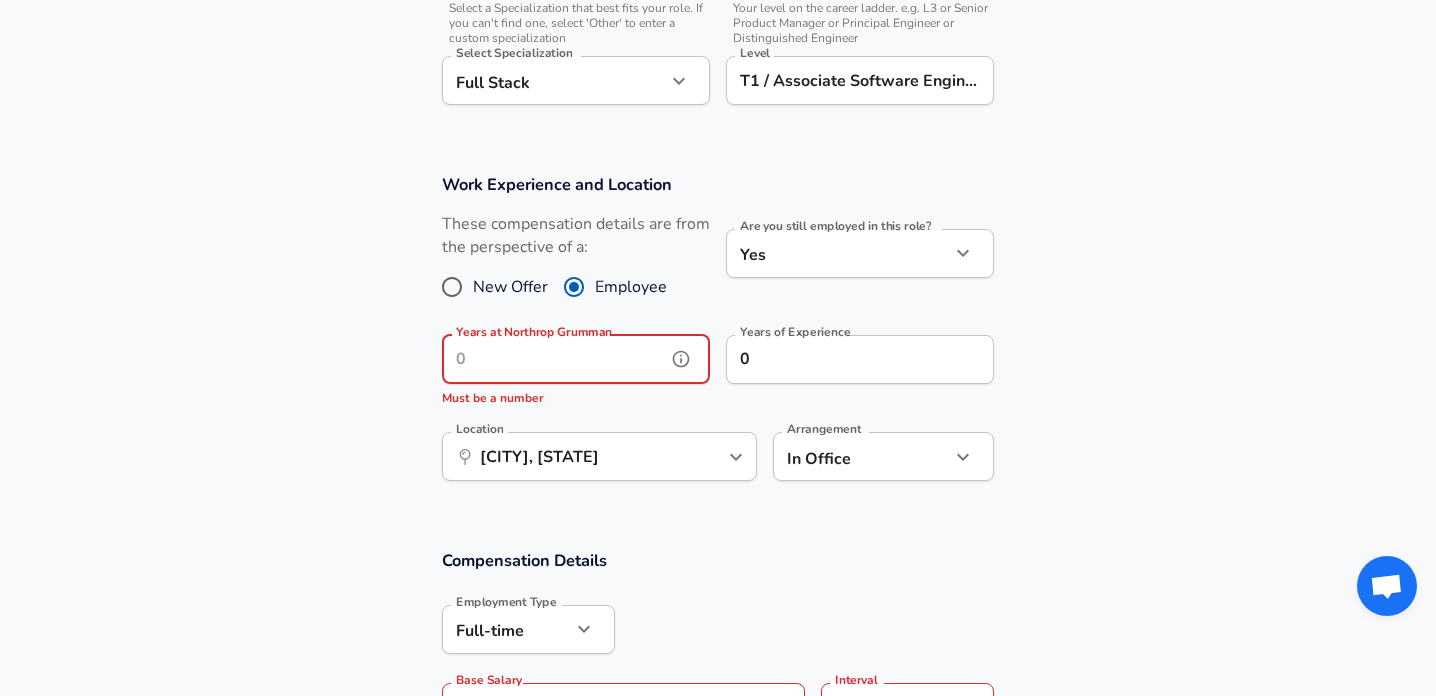 click on "Years at Northrop Grumman" at bounding box center (554, 359) 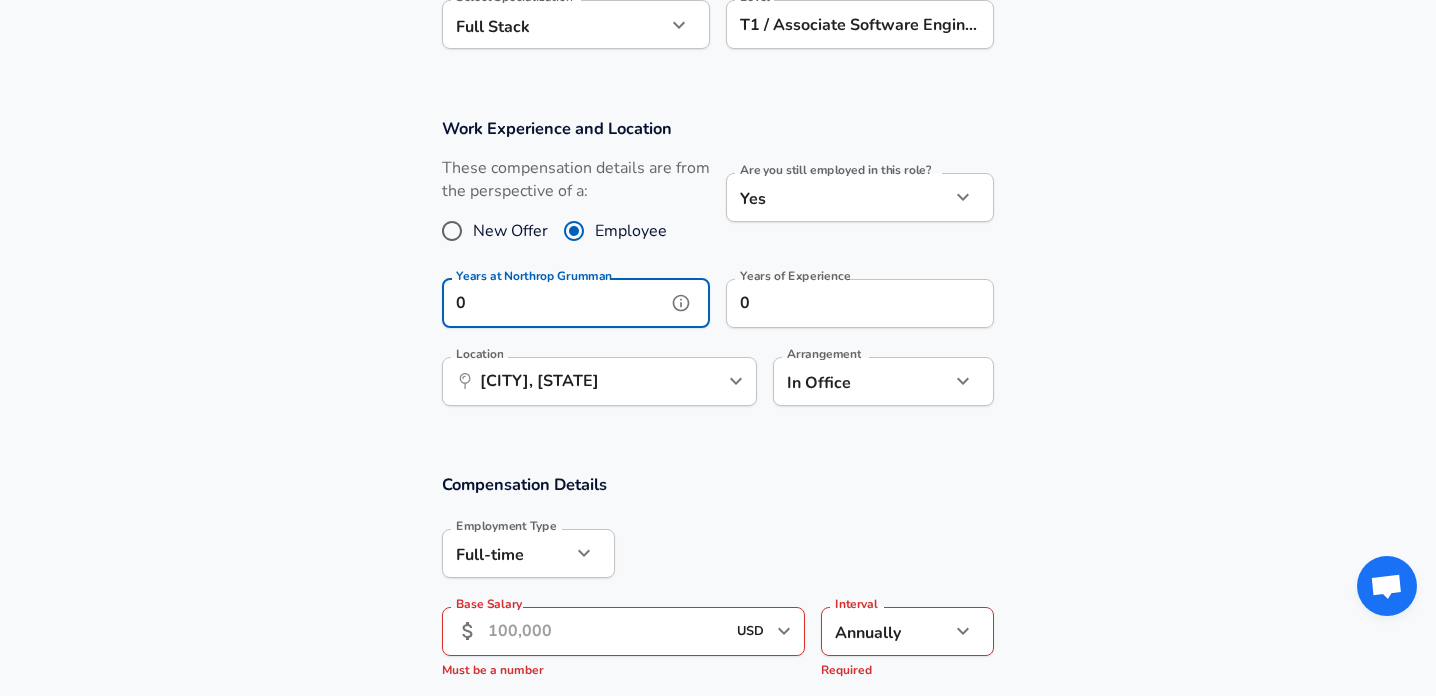 scroll, scrollTop: 795, scrollLeft: 0, axis: vertical 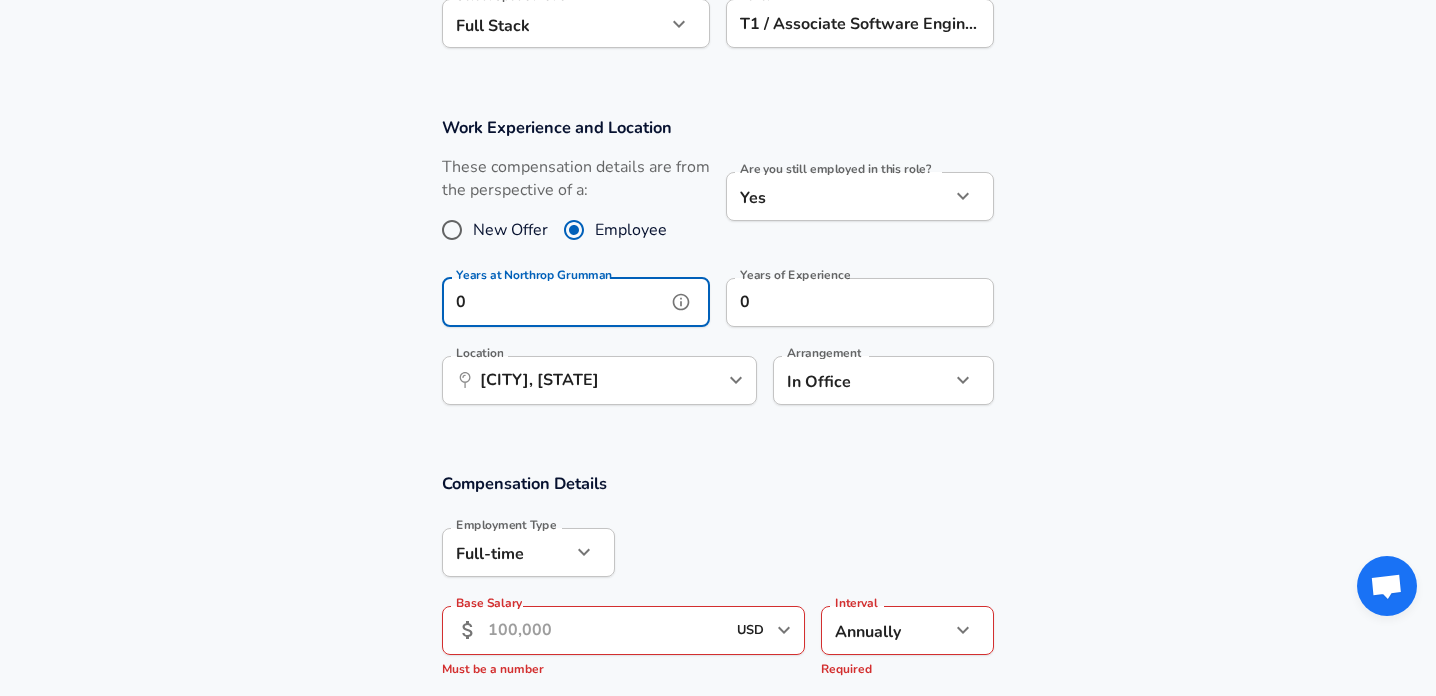 type on "0" 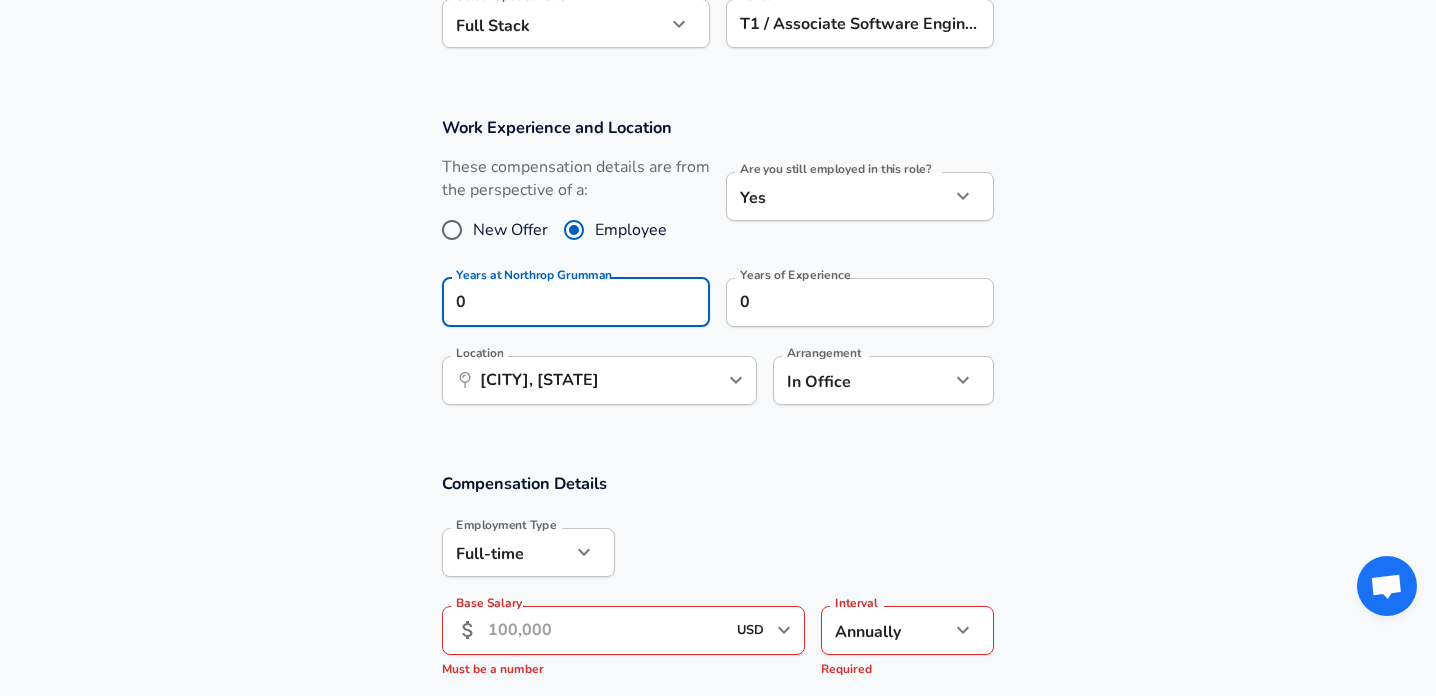 click on "Restart Add Your Salary Upload your offer letter   to verify your submission Enhance Privacy and Anonymity No Automatically hides specific fields until there are enough submissions to safely display the full details.   More Details Based on your submission and the data points that we have already collected, we will automatically hide and anonymize specific fields if there aren't enough data points to remain sufficiently anonymous. Company & Title Information   Enter the company you received your offer from Company Northrop Grumman Company   Select the title that closest resembles your official title. This should be similar to the title that was present on your offer letter. Title Software Engineer Title   Select a job family that best fits your role. If you can't find one, select 'Other' to enter a custom job family Job Family Software Engineer Job Family   Select a Specialization that best fits your role. If you can't find one, select 'Other' to enter a custom specialization Select Specialization Full Stack" at bounding box center [718, -447] 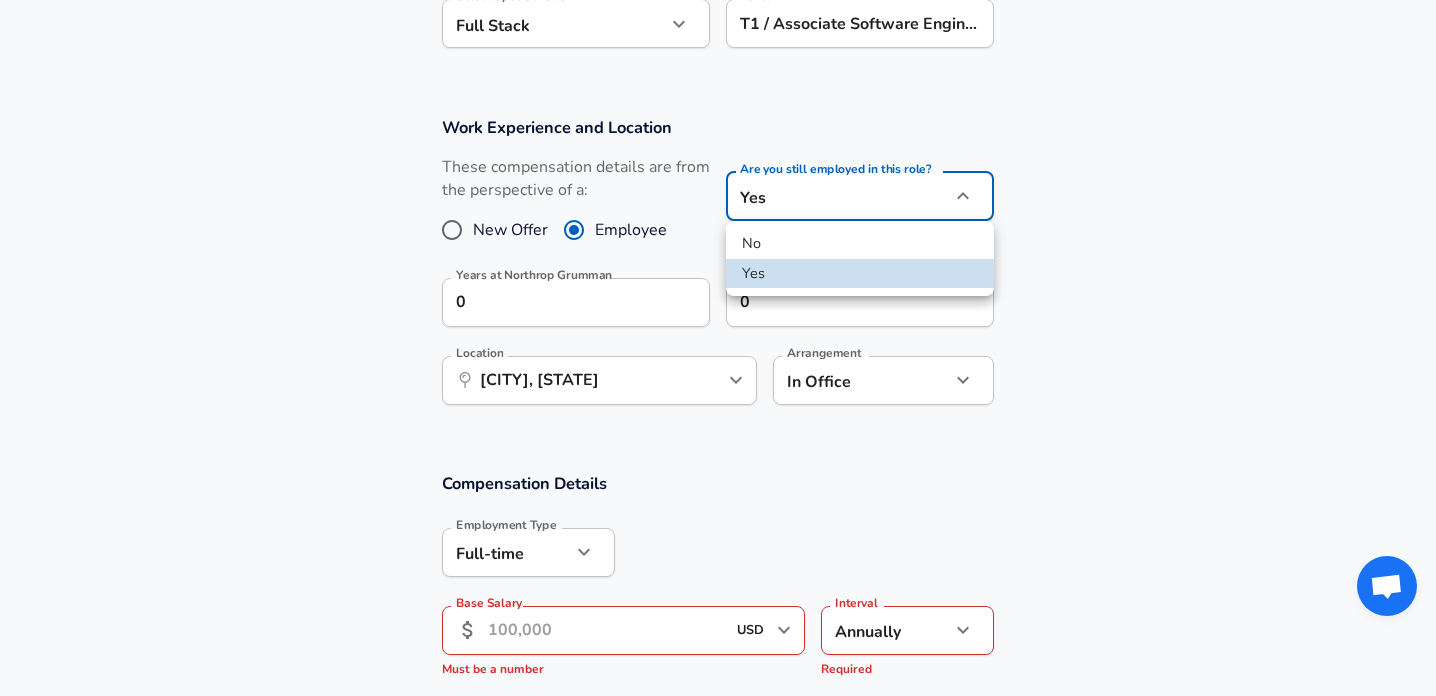click on "No" at bounding box center (860, 244) 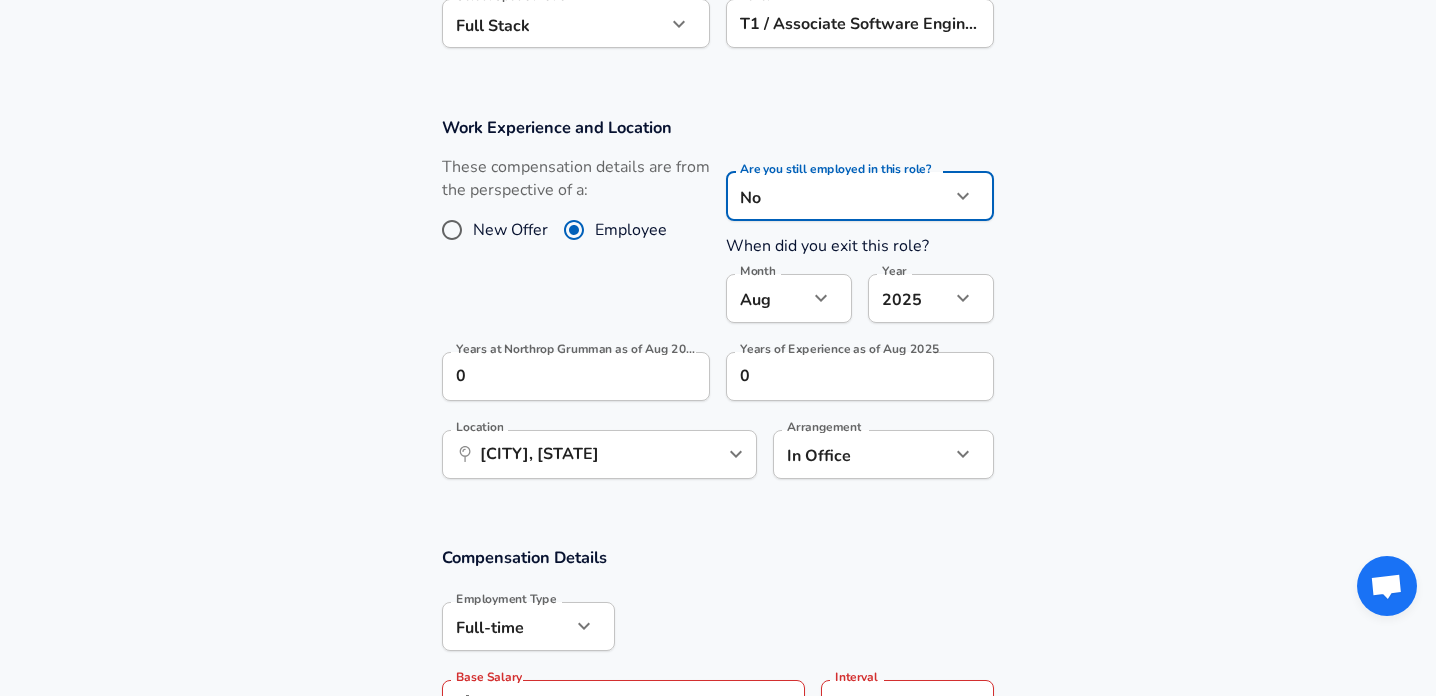 click on "New Offer" at bounding box center (452, 230) 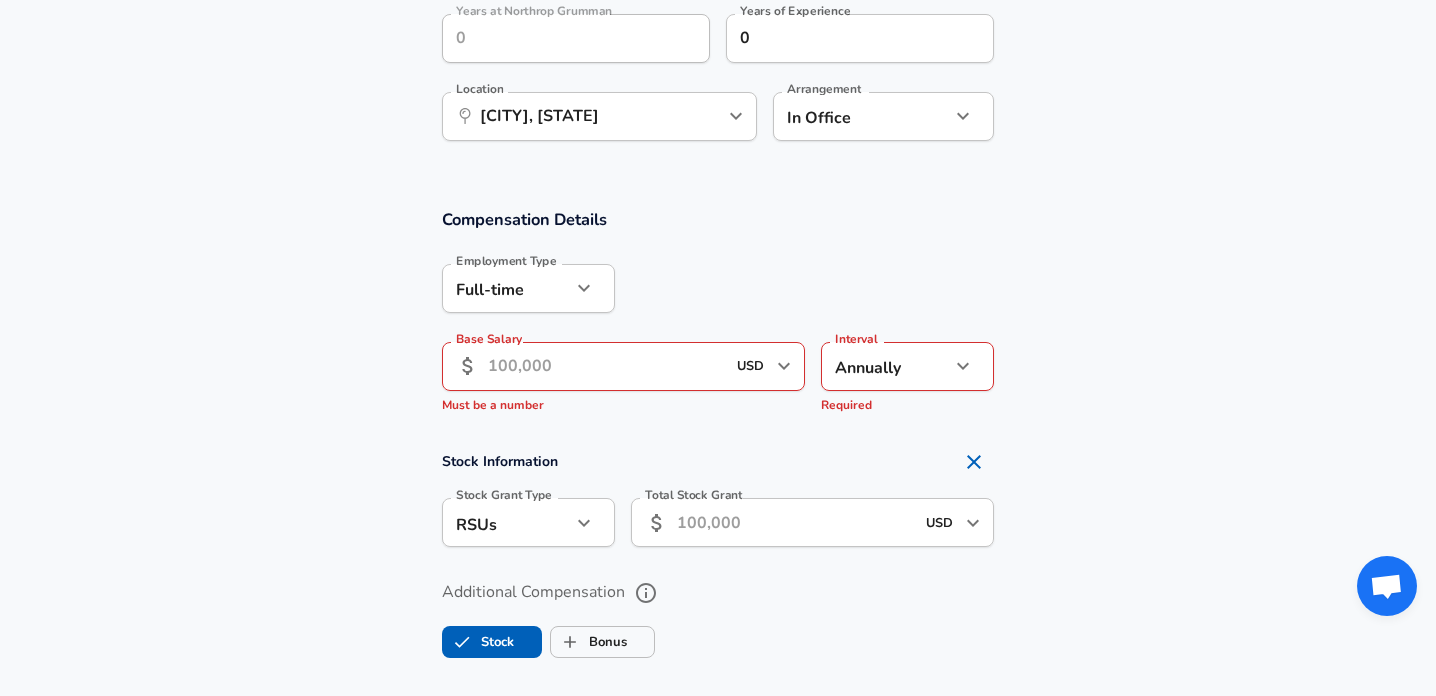 scroll, scrollTop: 1064, scrollLeft: 0, axis: vertical 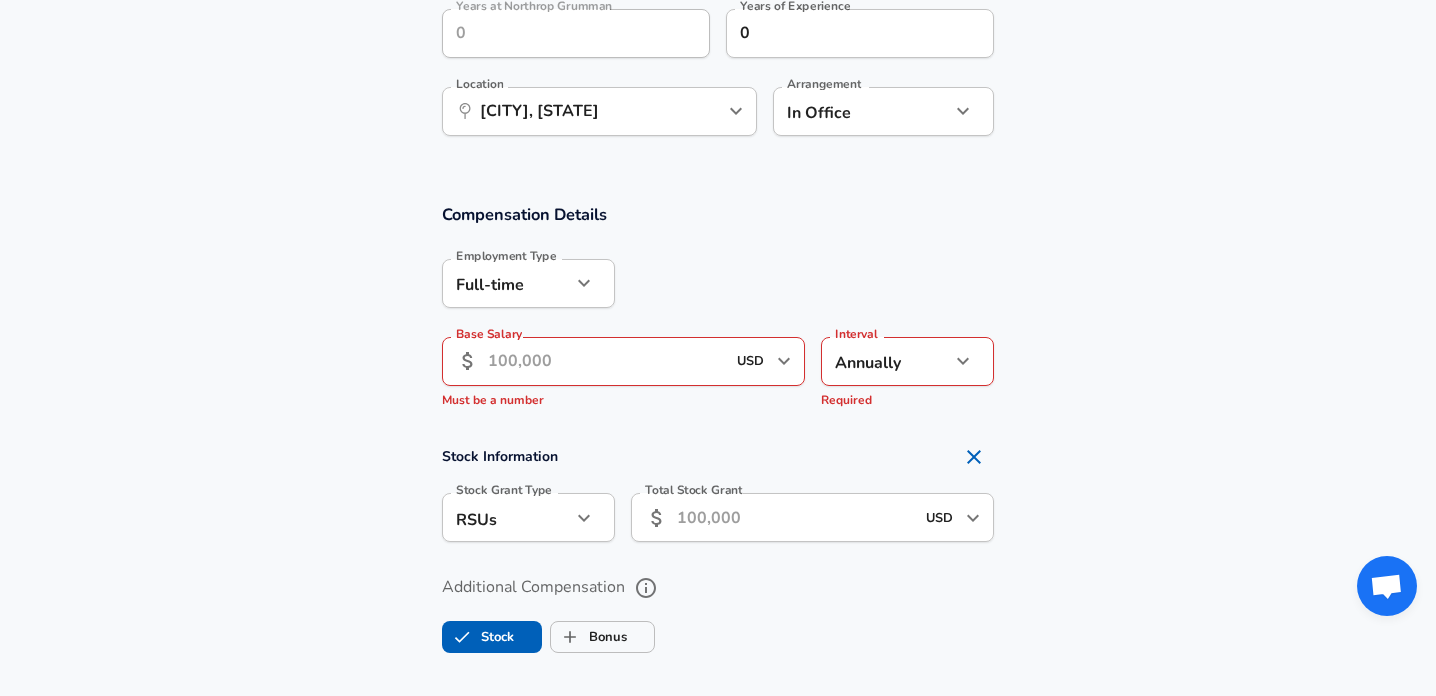 click on "Base Salary" at bounding box center (606, 361) 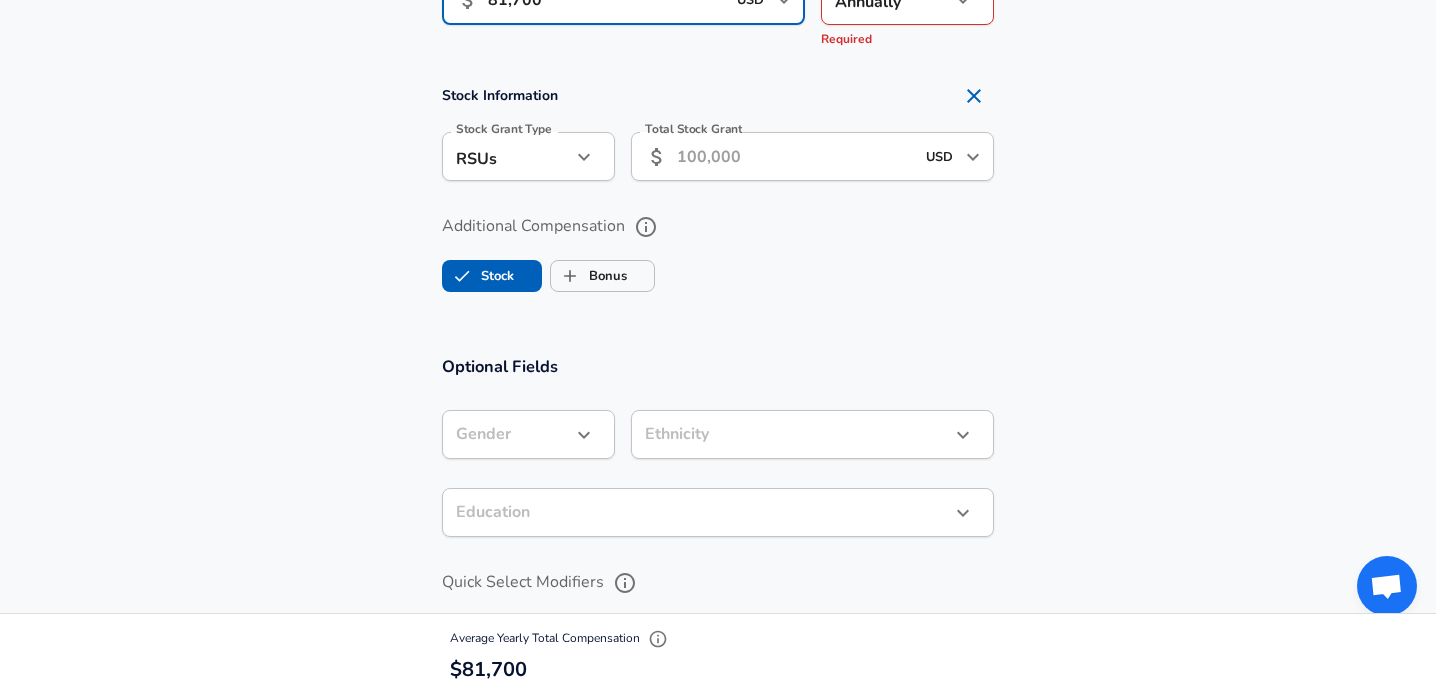 scroll, scrollTop: 1413, scrollLeft: 0, axis: vertical 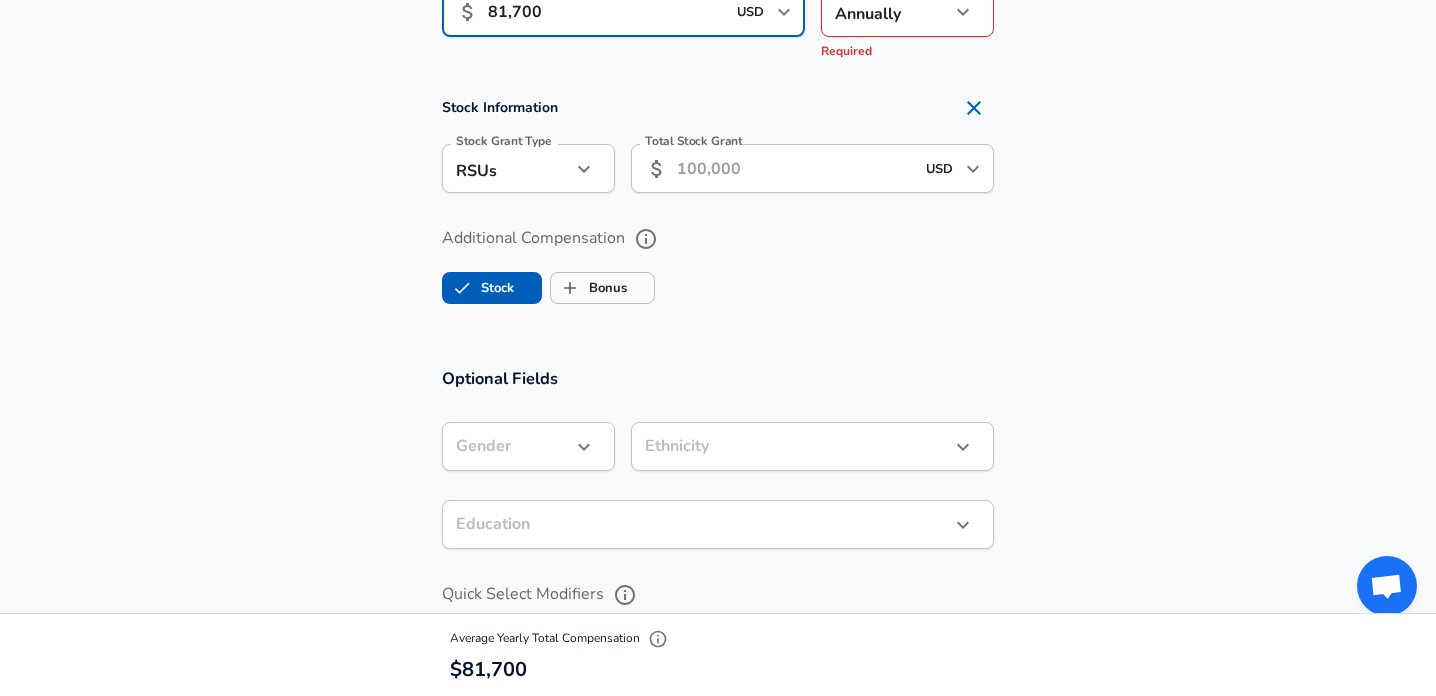 type on "81,700" 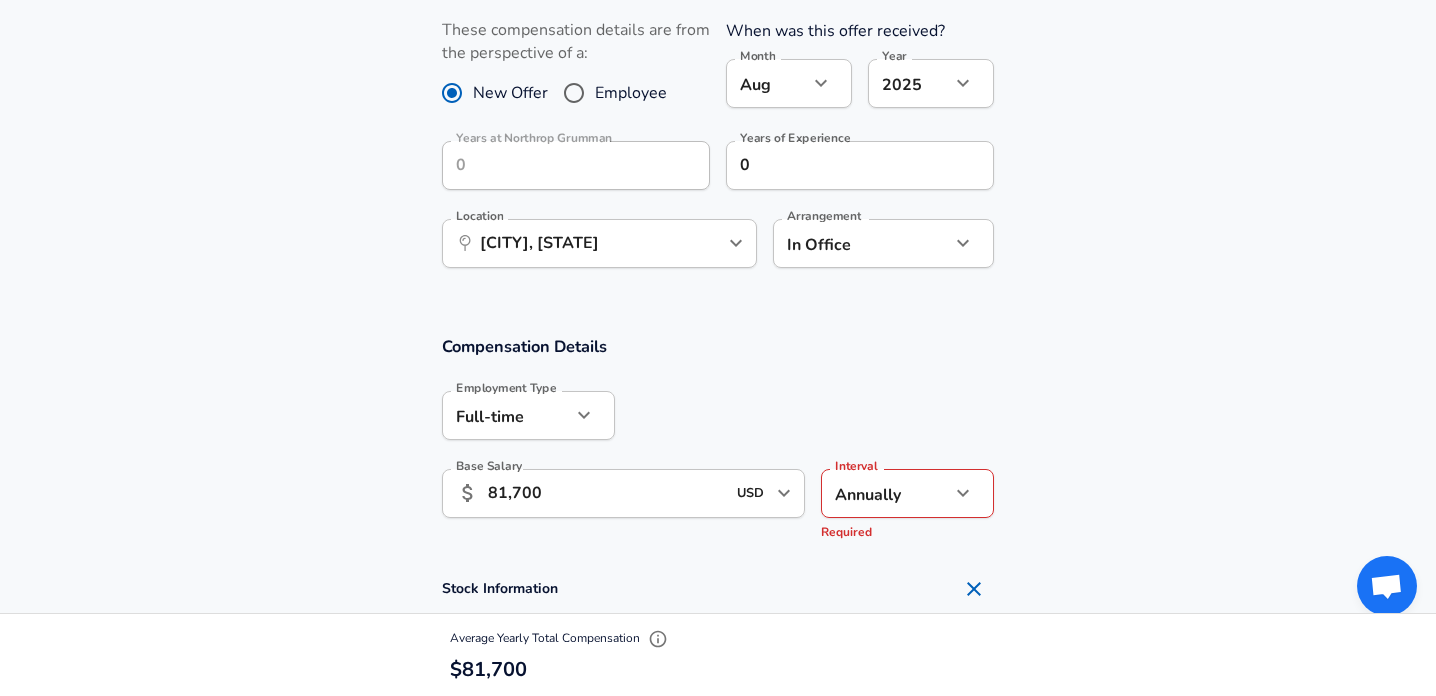 scroll, scrollTop: 928, scrollLeft: 0, axis: vertical 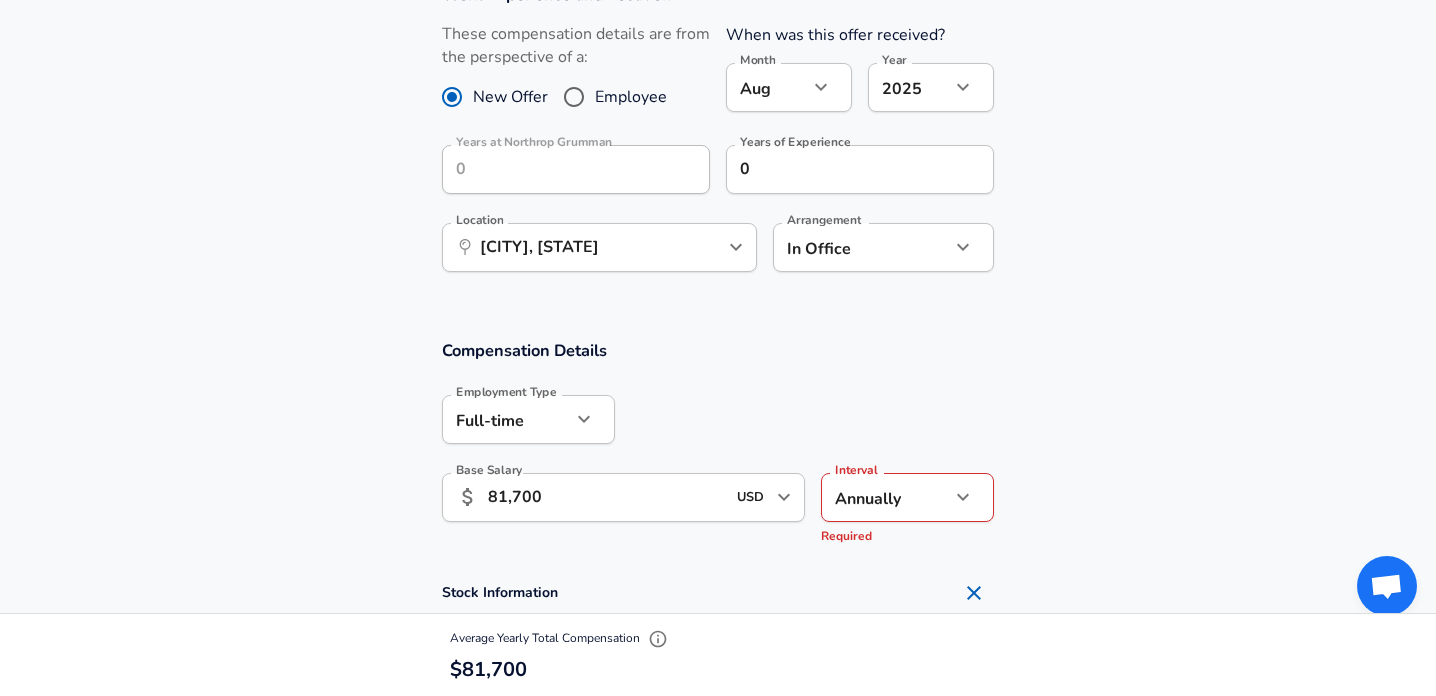 click on "Restart Add Your Salary Upload your offer letter   to verify your submission Enhance Privacy and Anonymity No Automatically hides specific fields until there are enough submissions to safely display the full details.   More Details Based on your submission and the data points that we have already collected, we will automatically hide and anonymize specific fields if there aren't enough data points to remain sufficiently anonymous. Company & Title Information   Enter the company you received your offer from Company Northrop Grumman Company   Select the title that closest resembles your official title. This should be similar to the title that was present on your offer letter. Title Software Engineer Title   Select a job family that best fits your role. If you can't find one, select 'Other' to enter a custom job family Job Family Software Engineer Job Family   Select a Specialization that best fits your role. If you can't find one, select 'Other' to enter a custom specialization Select Specialization Full Stack" at bounding box center [718, -580] 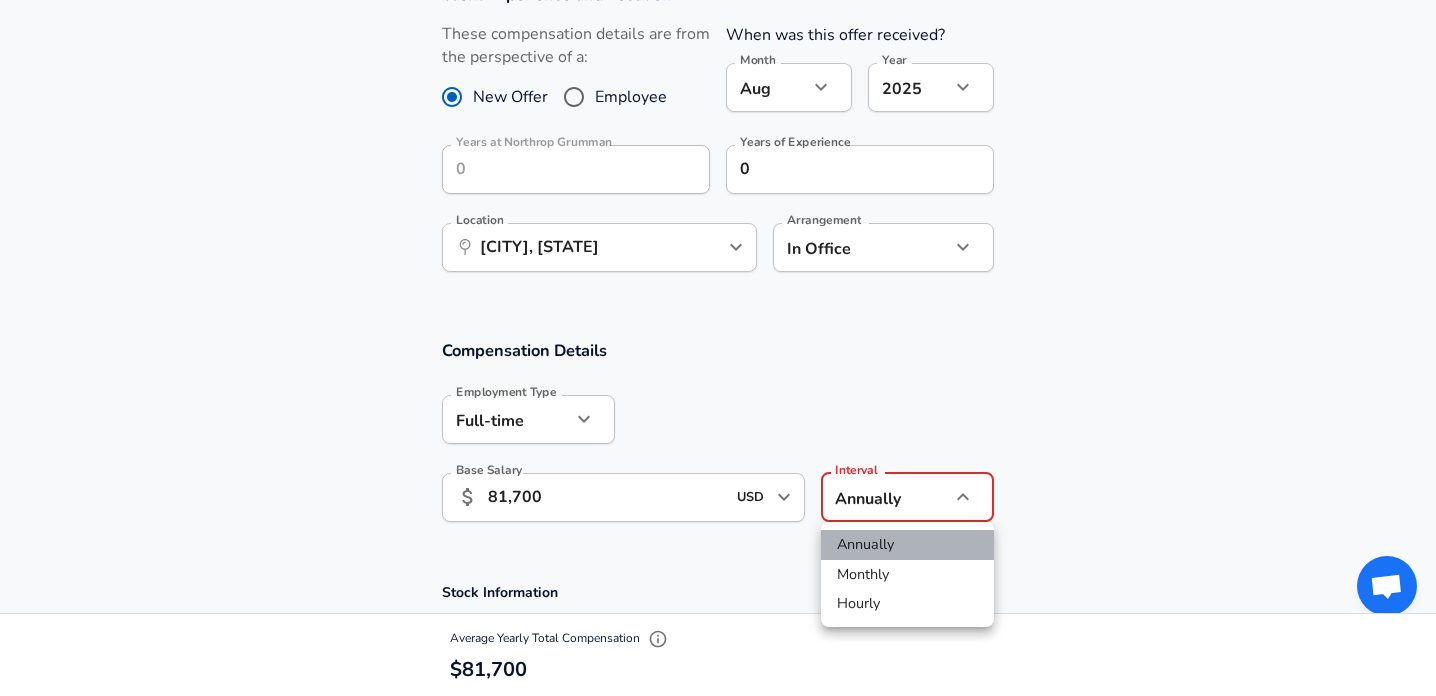 click on "Annually" at bounding box center (907, 545) 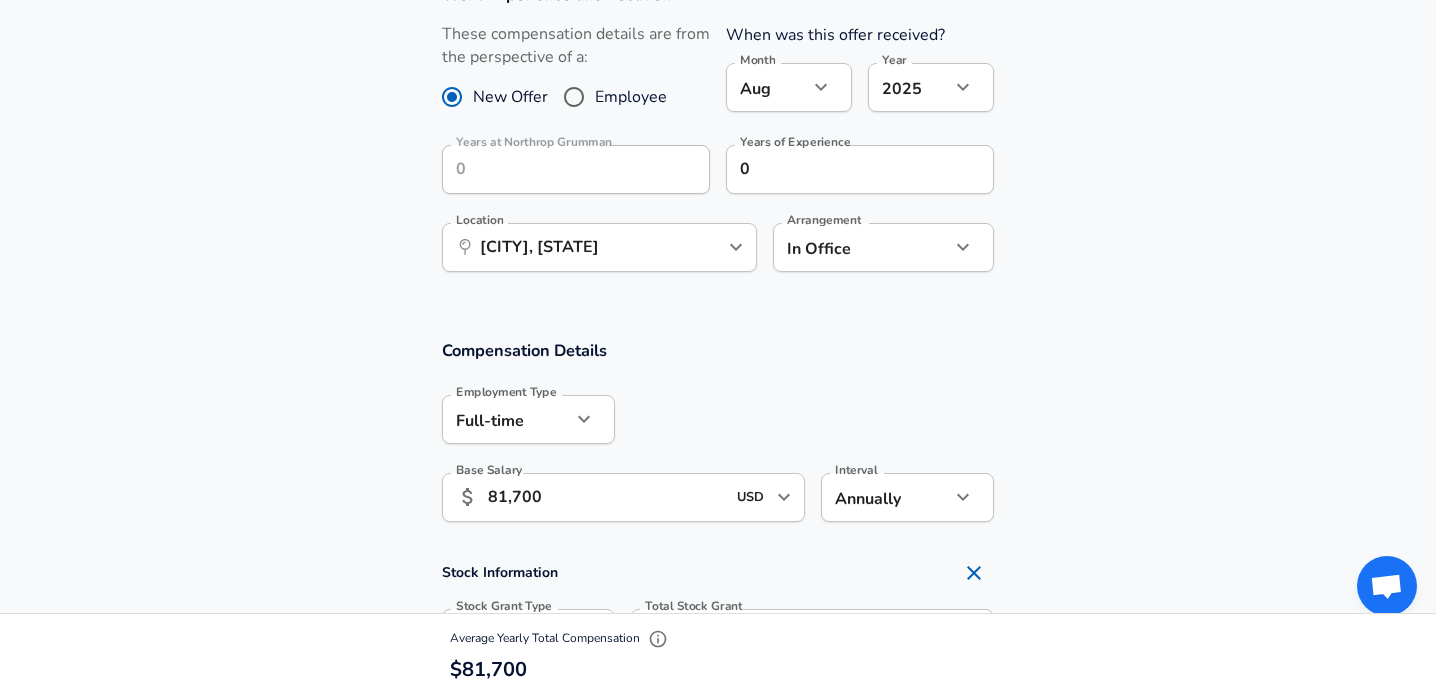 click at bounding box center (804, 418) 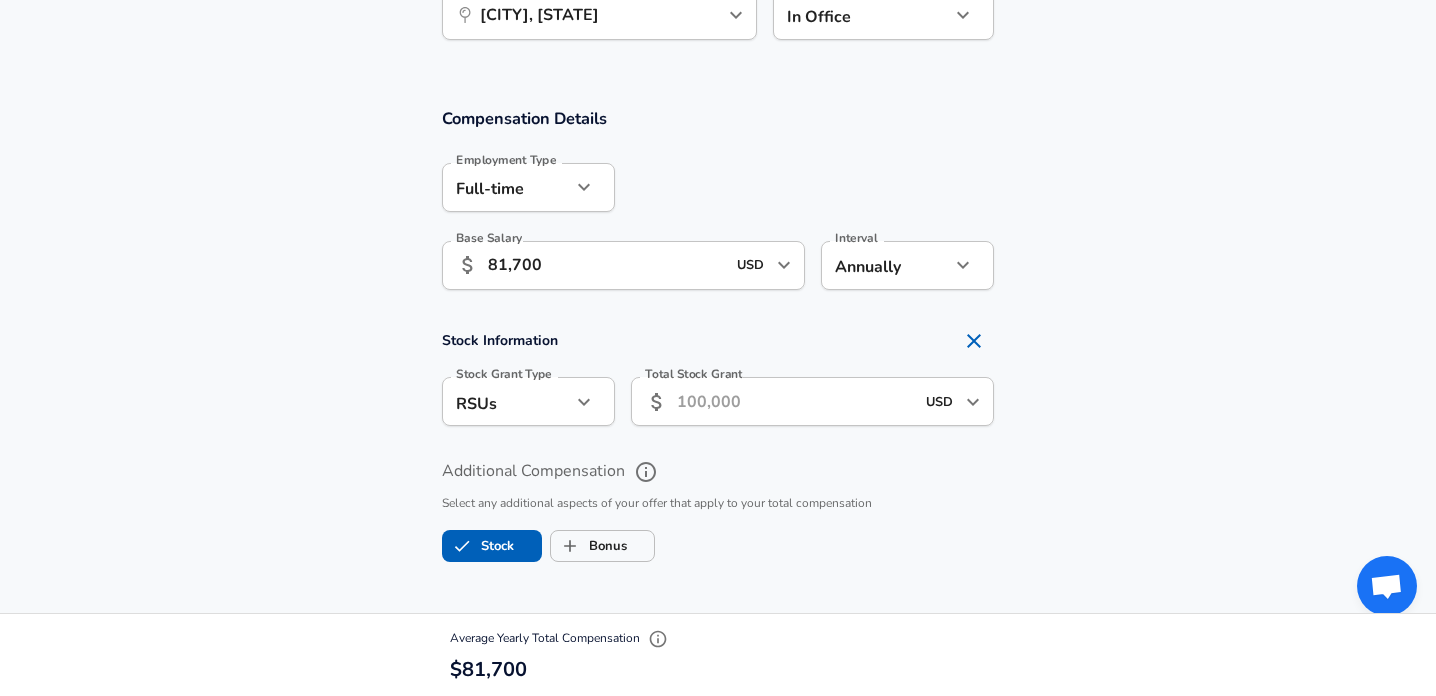 scroll, scrollTop: 1166, scrollLeft: 0, axis: vertical 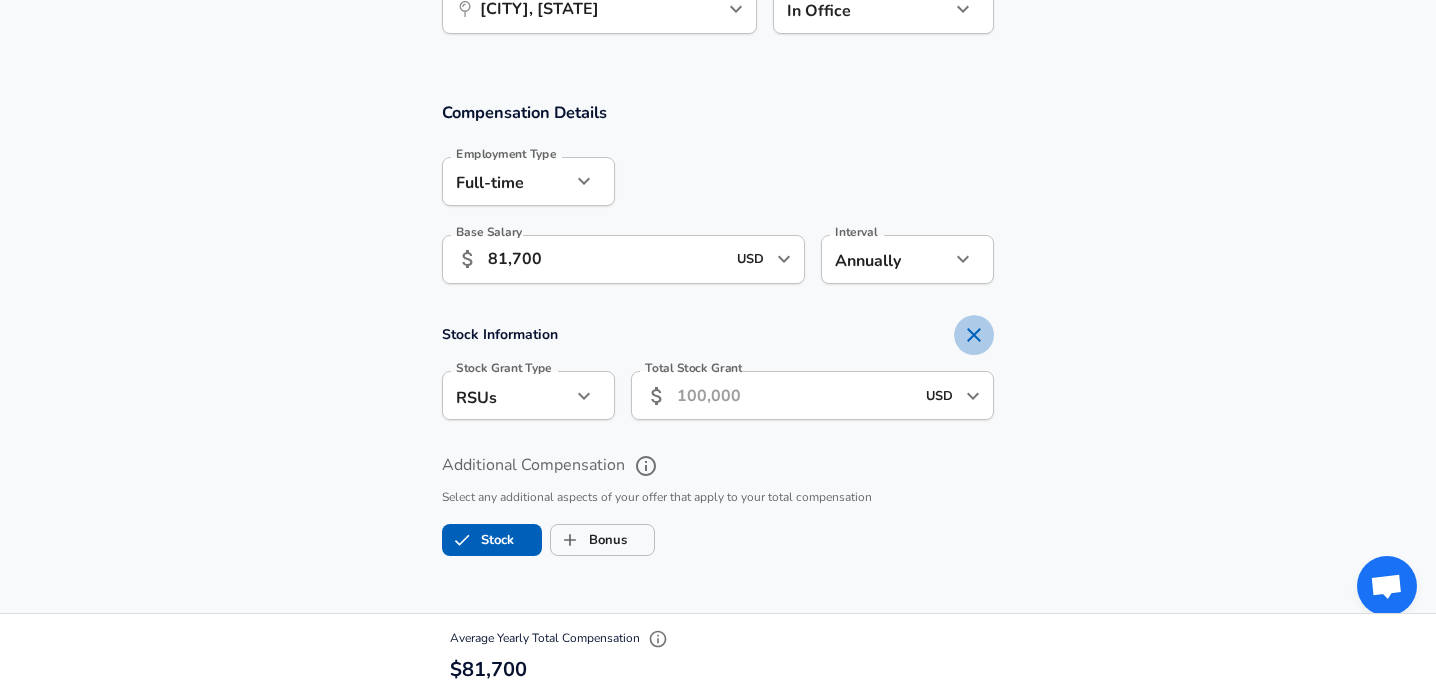 click 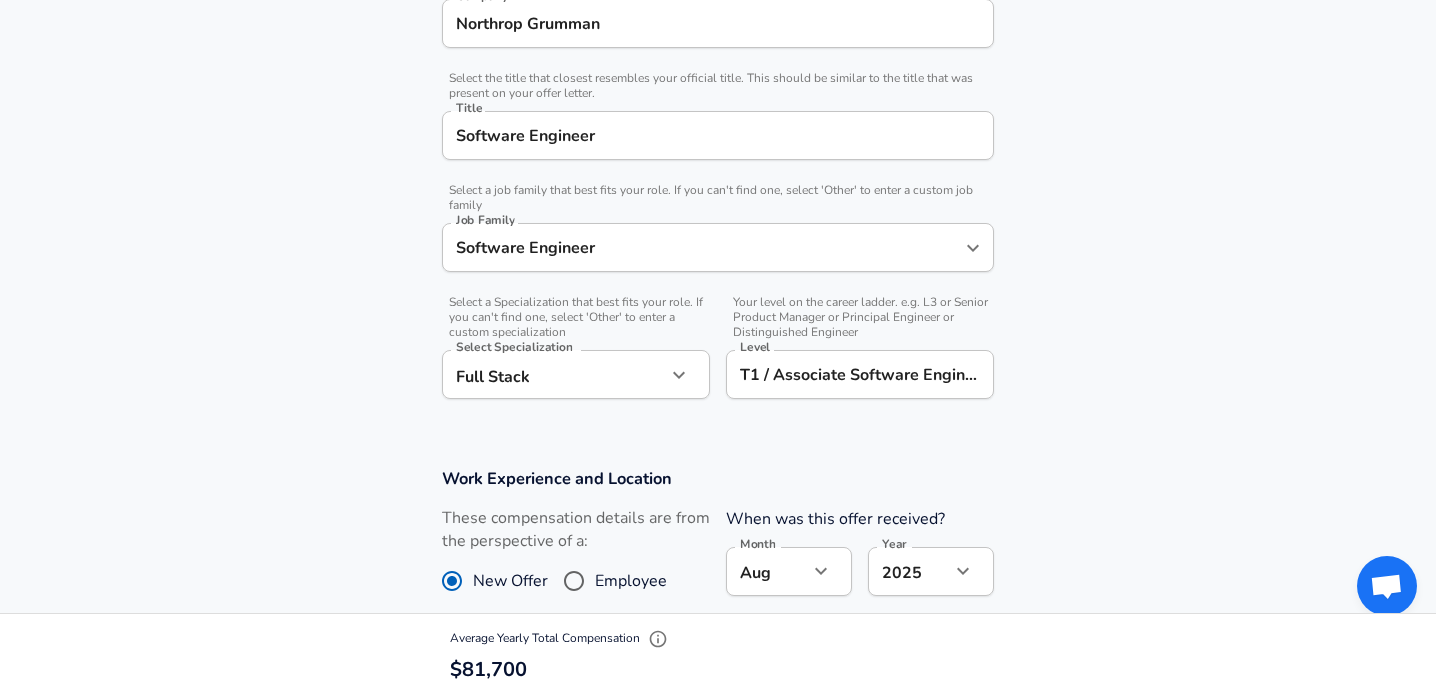 scroll, scrollTop: 0, scrollLeft: 0, axis: both 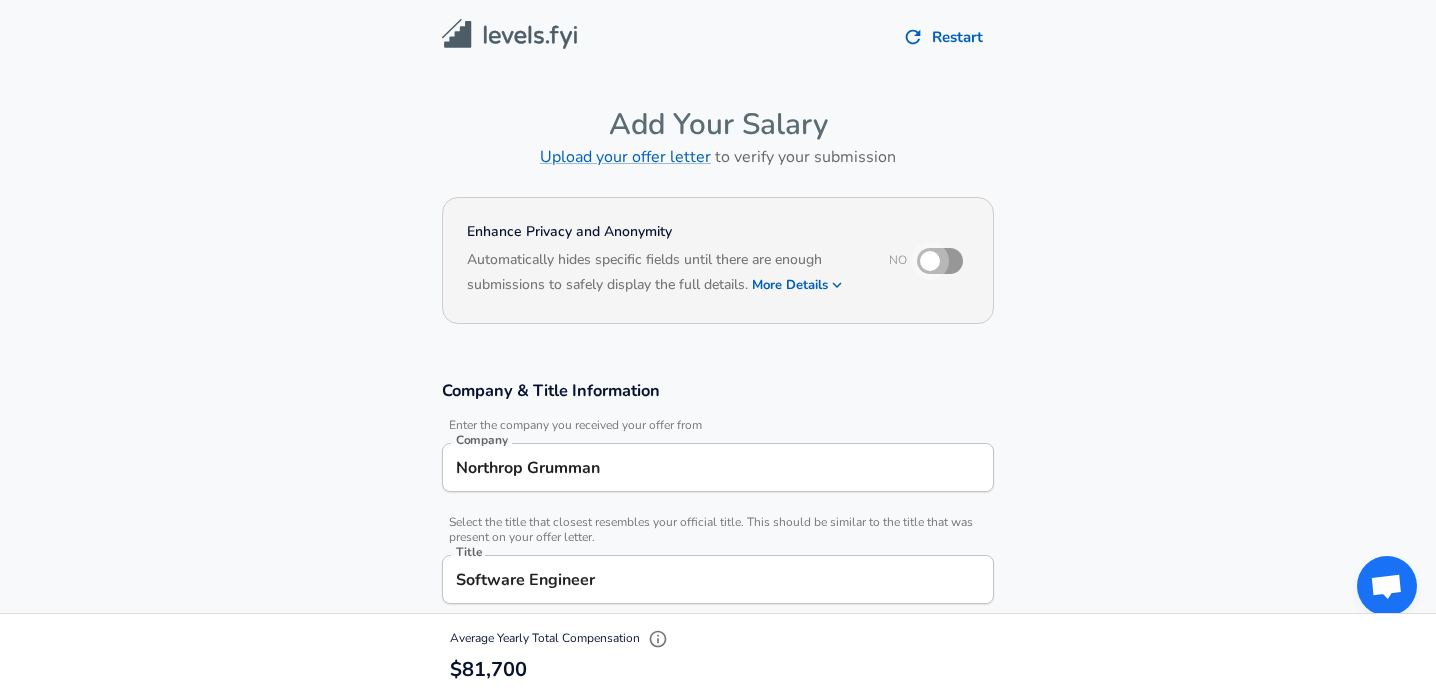 click at bounding box center [930, 261] 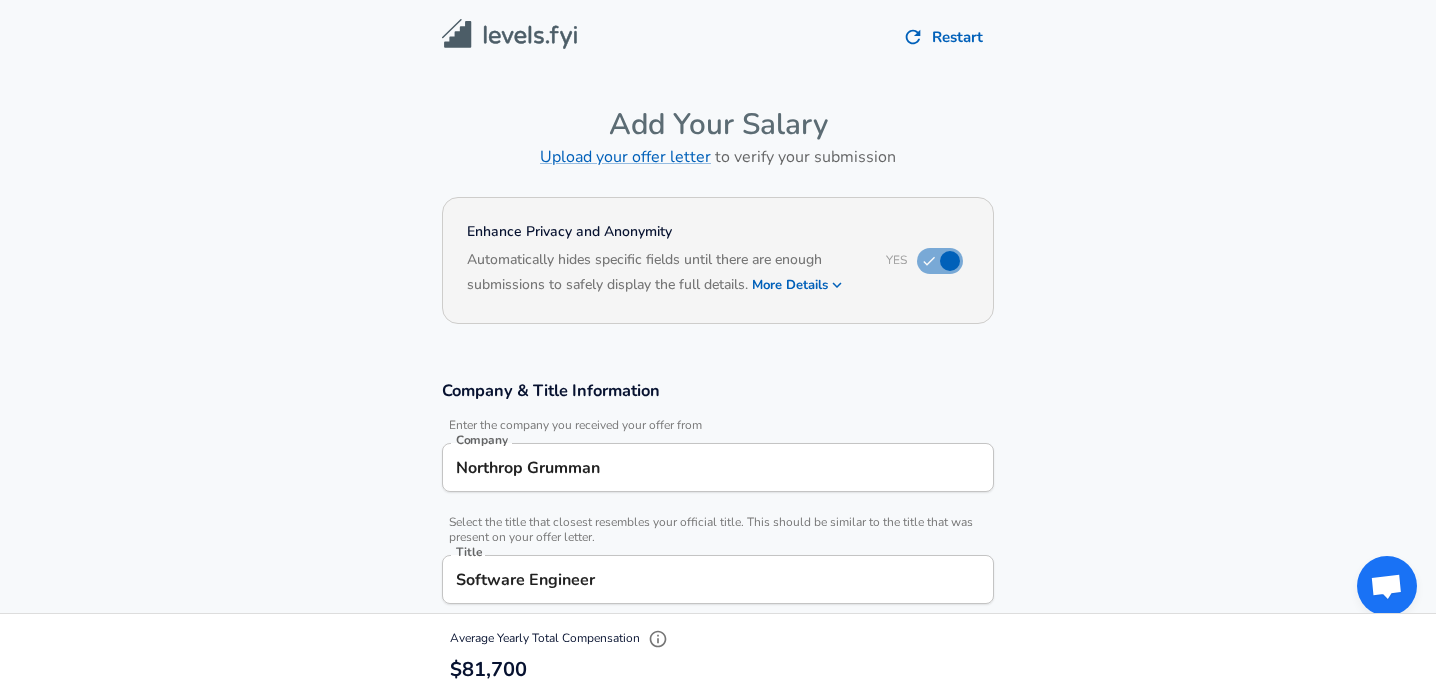 click on "More Details" at bounding box center [798, 285] 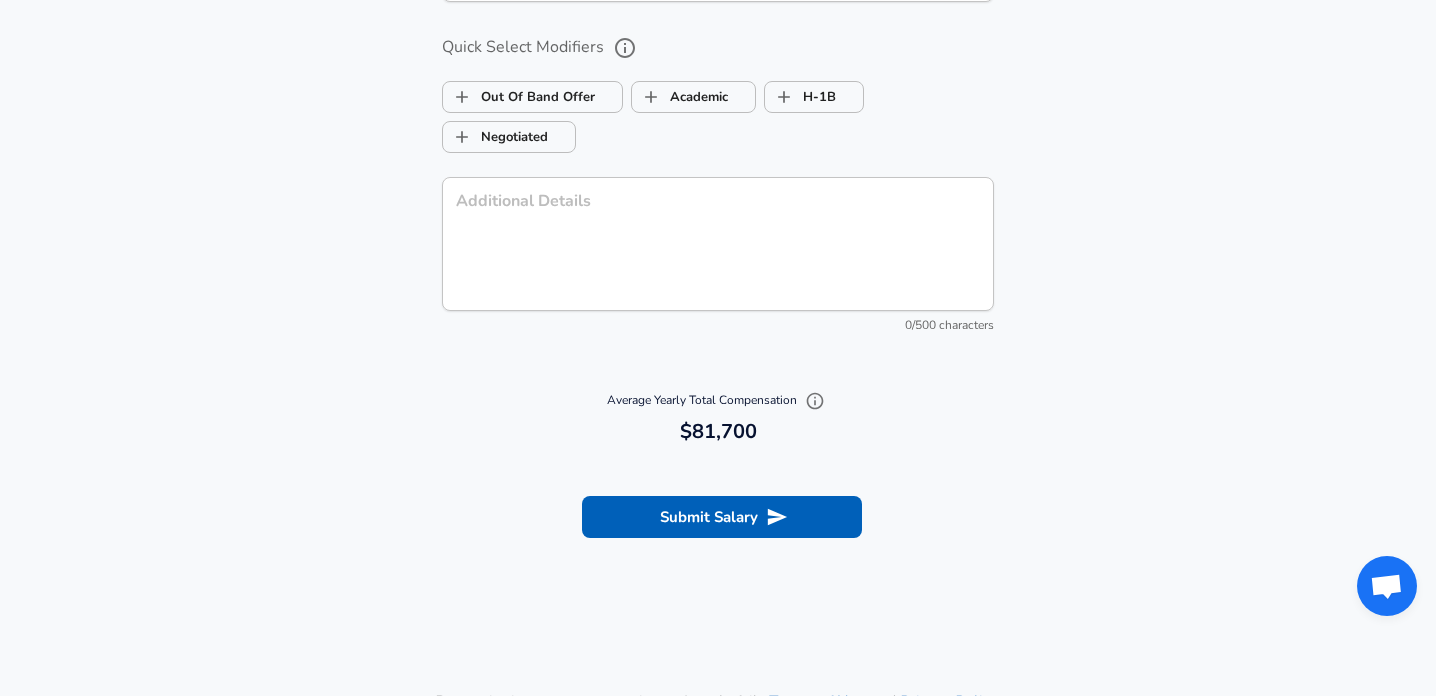scroll, scrollTop: 2186, scrollLeft: 0, axis: vertical 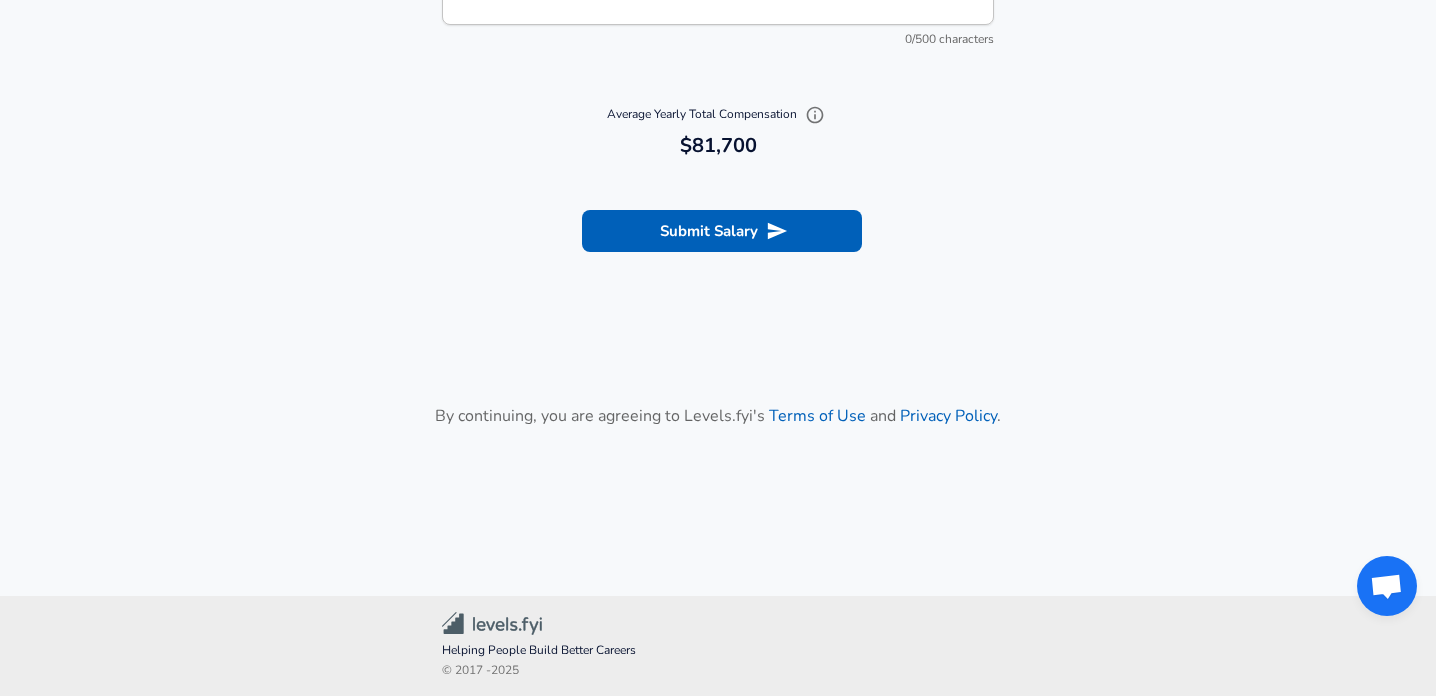 click 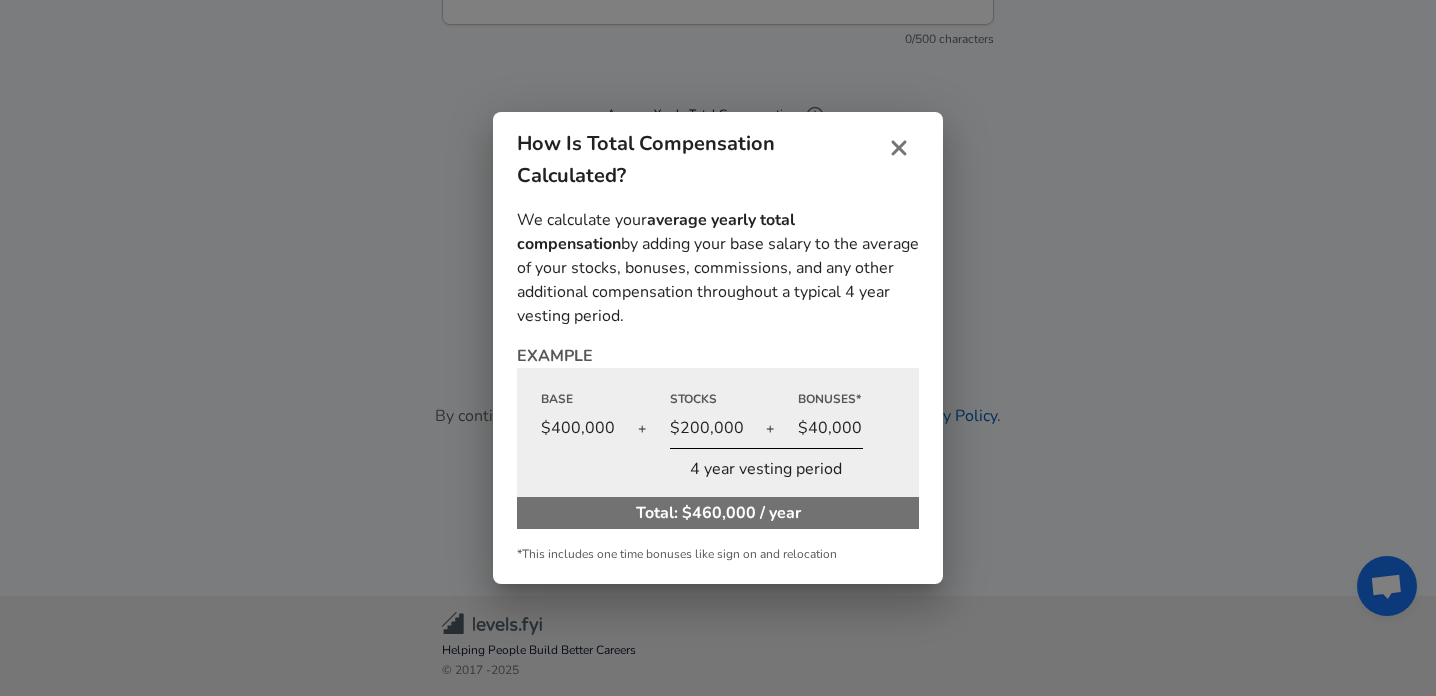 click 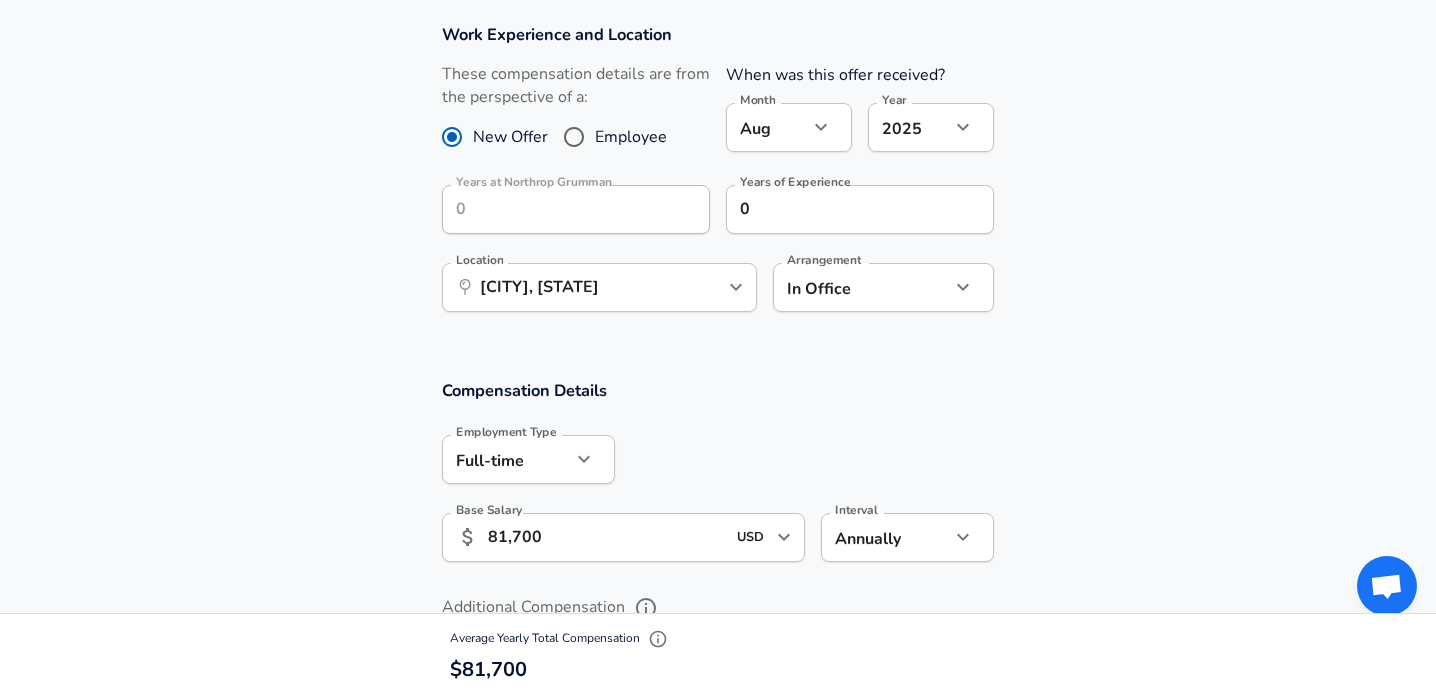 scroll, scrollTop: 0, scrollLeft: 0, axis: both 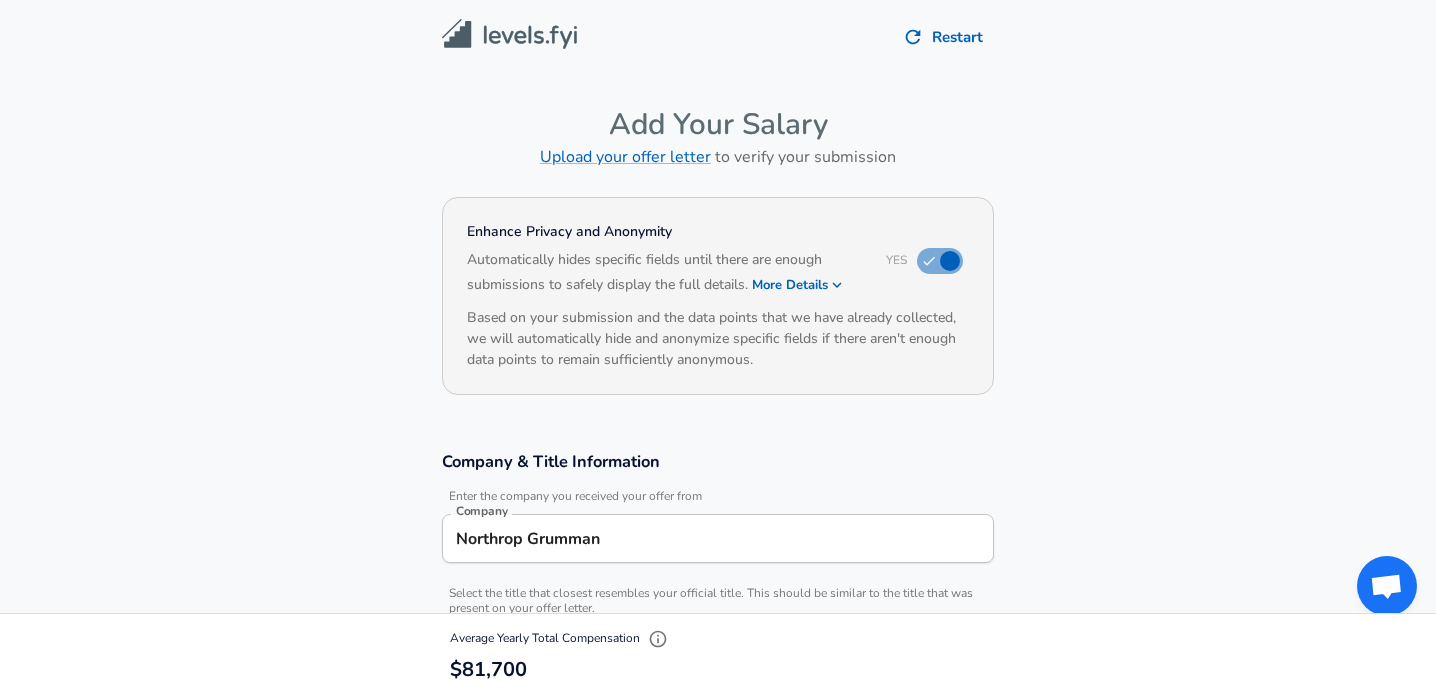 click at bounding box center [509, 34] 